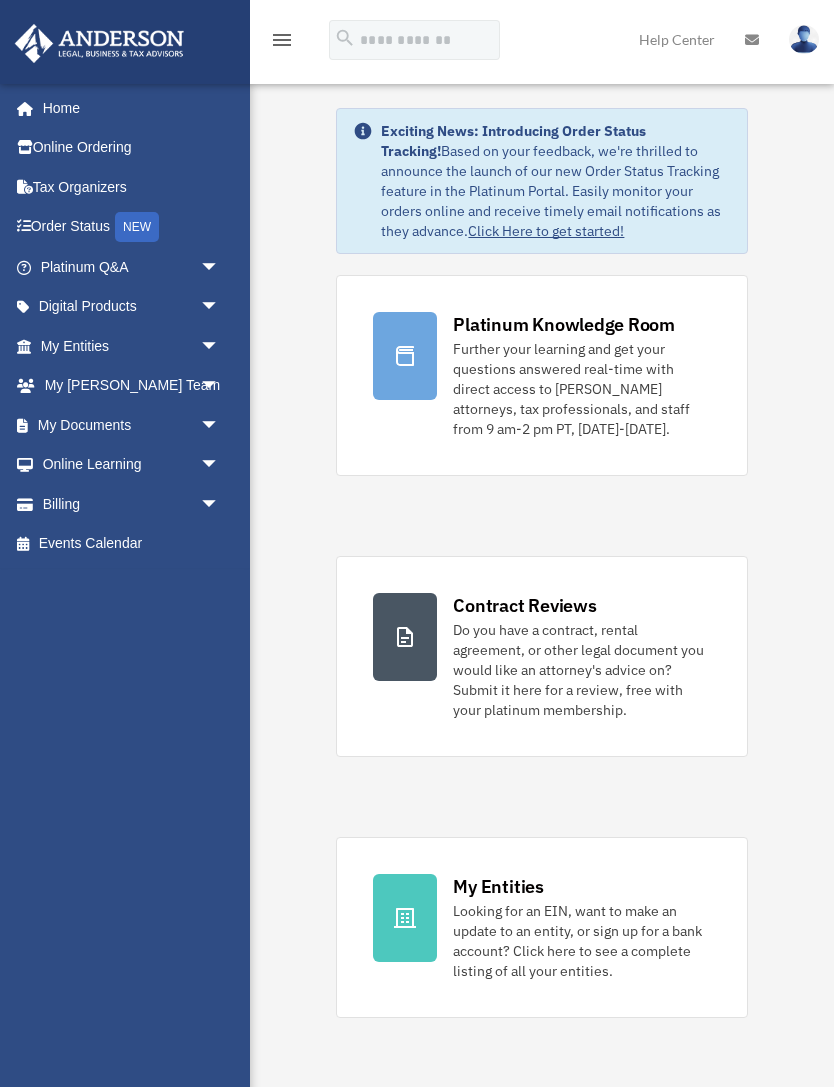 scroll, scrollTop: 0, scrollLeft: 0, axis: both 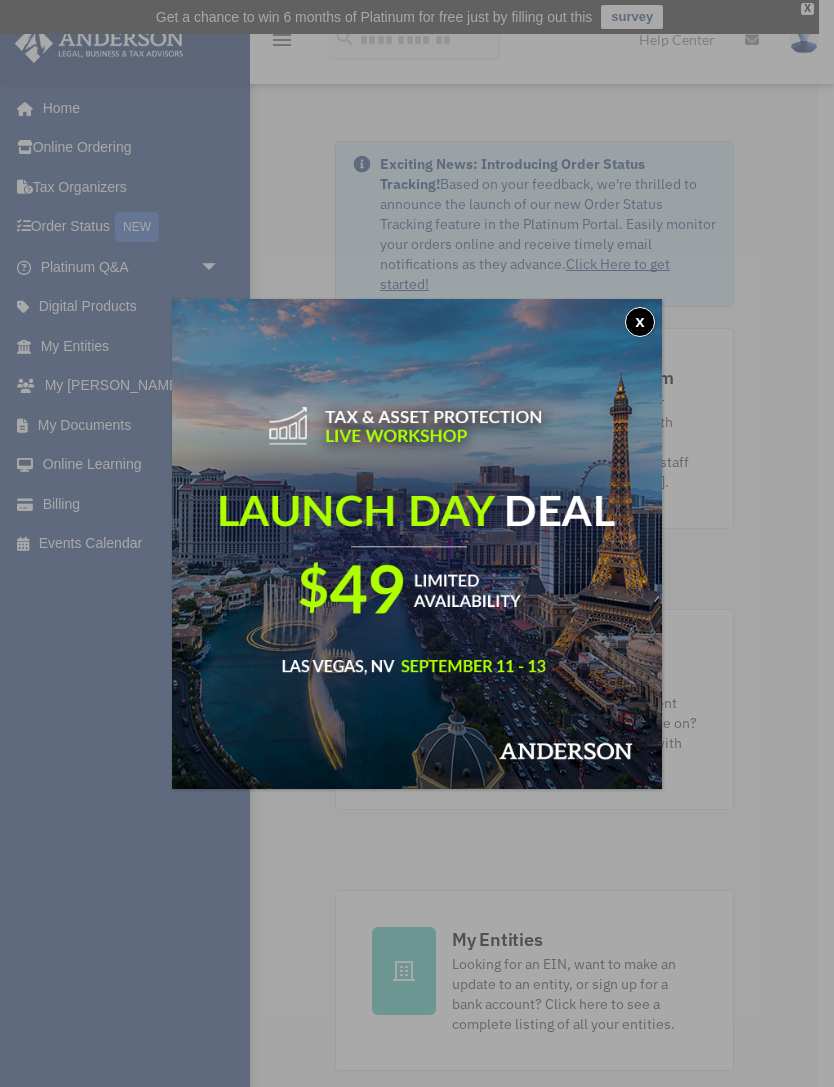 click on "x" at bounding box center [640, 322] 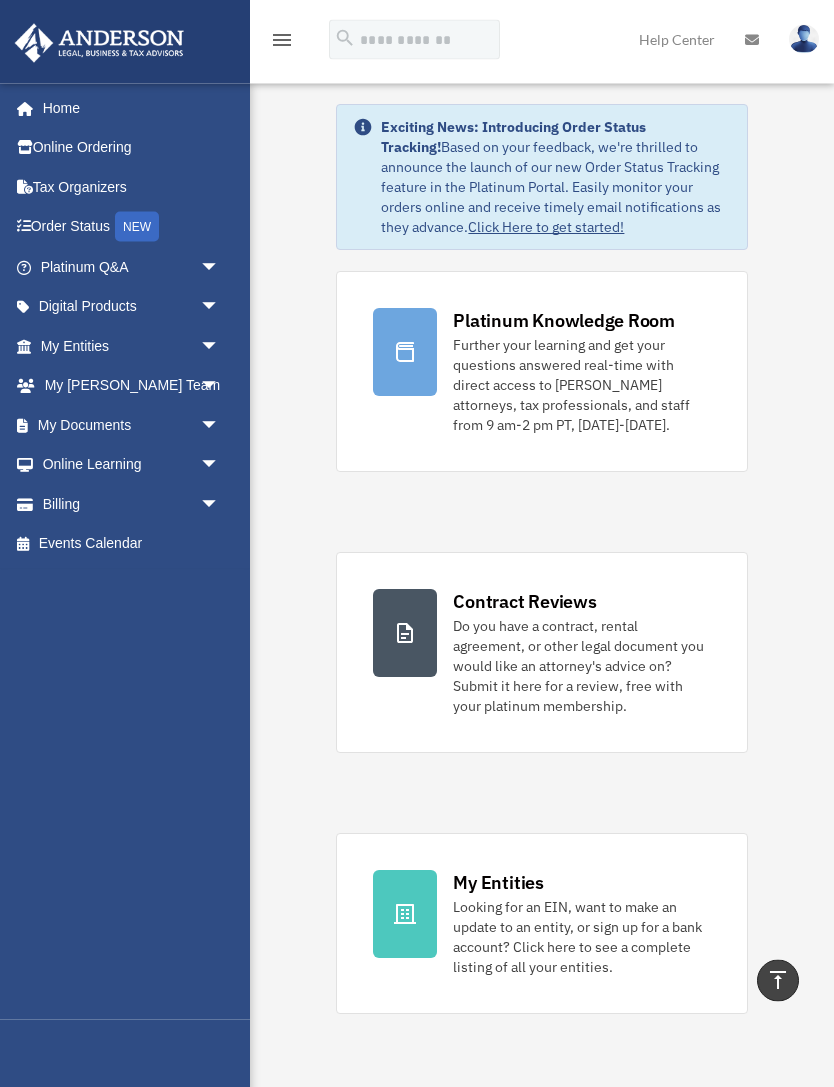scroll, scrollTop: 0, scrollLeft: 0, axis: both 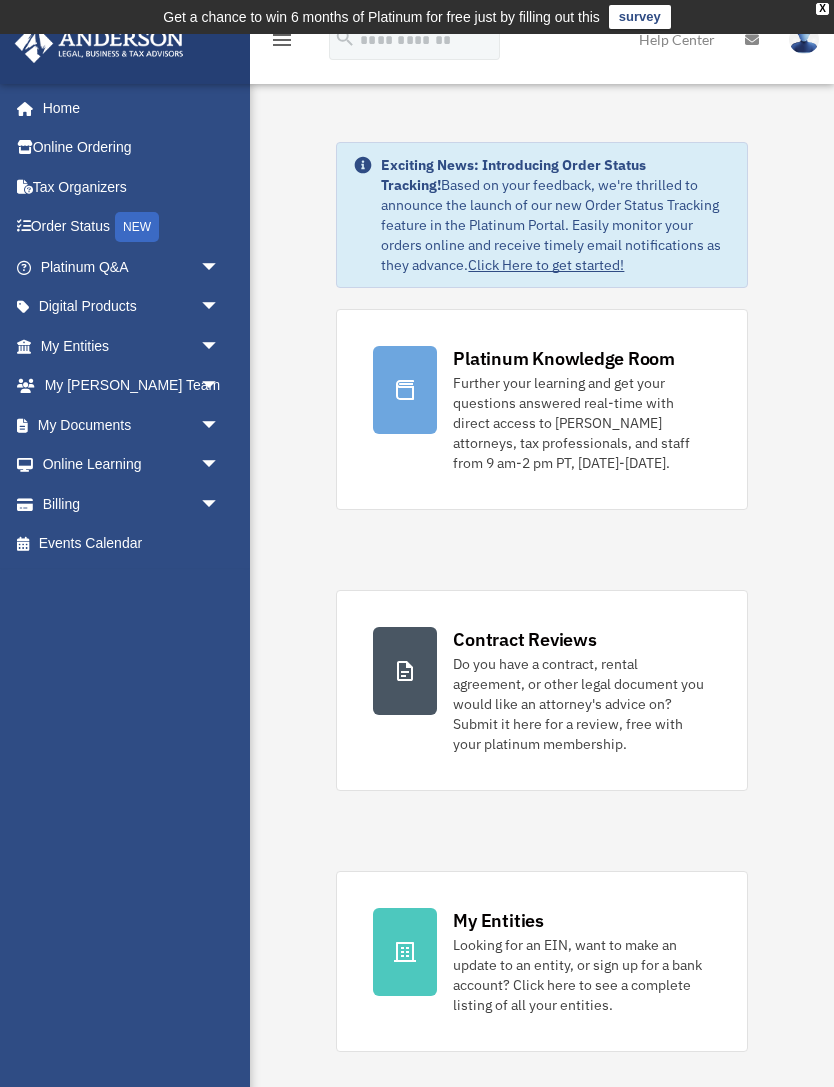 click on "arrow_drop_down" at bounding box center (220, 307) 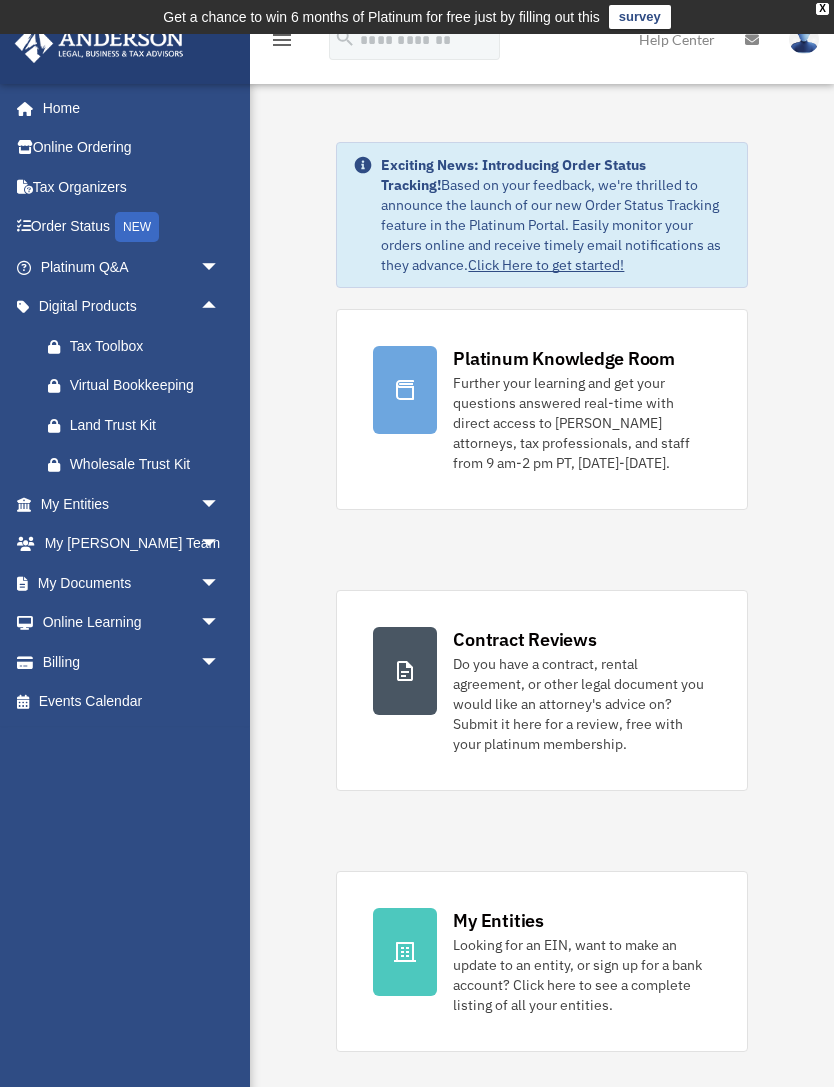 click on "arrow_drop_down" at bounding box center (220, 504) 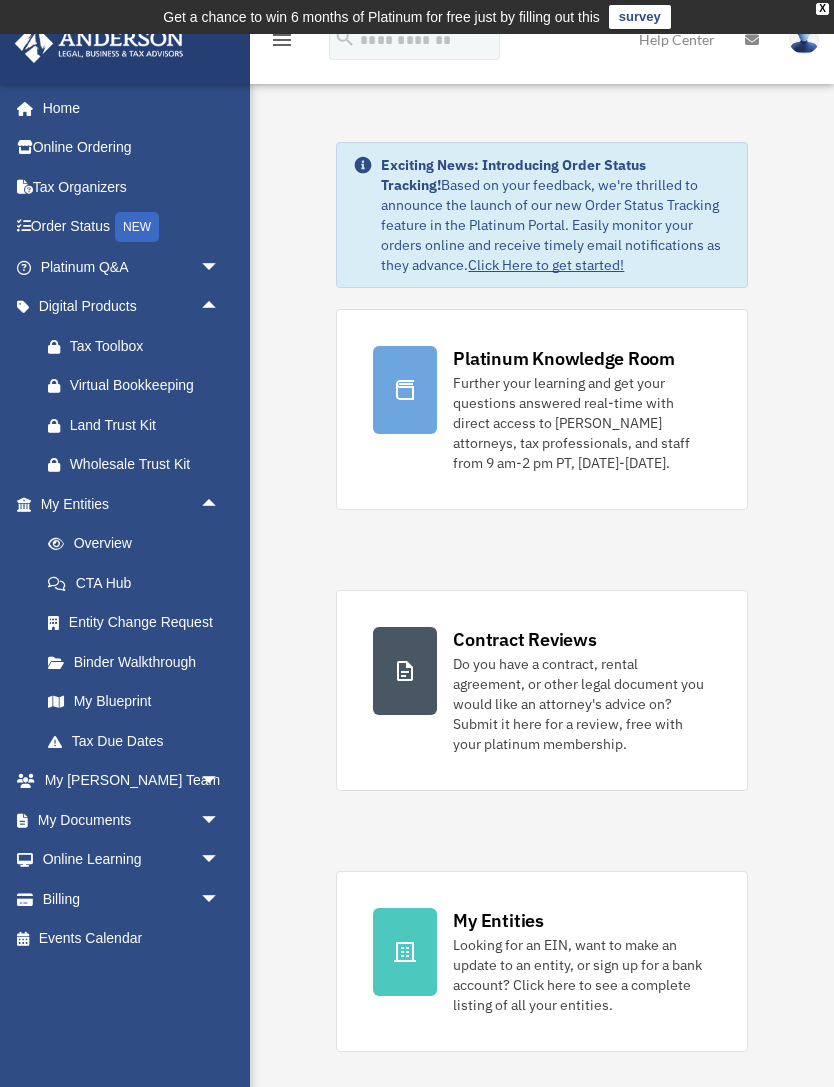 click on "arrow_drop_down" at bounding box center (220, 781) 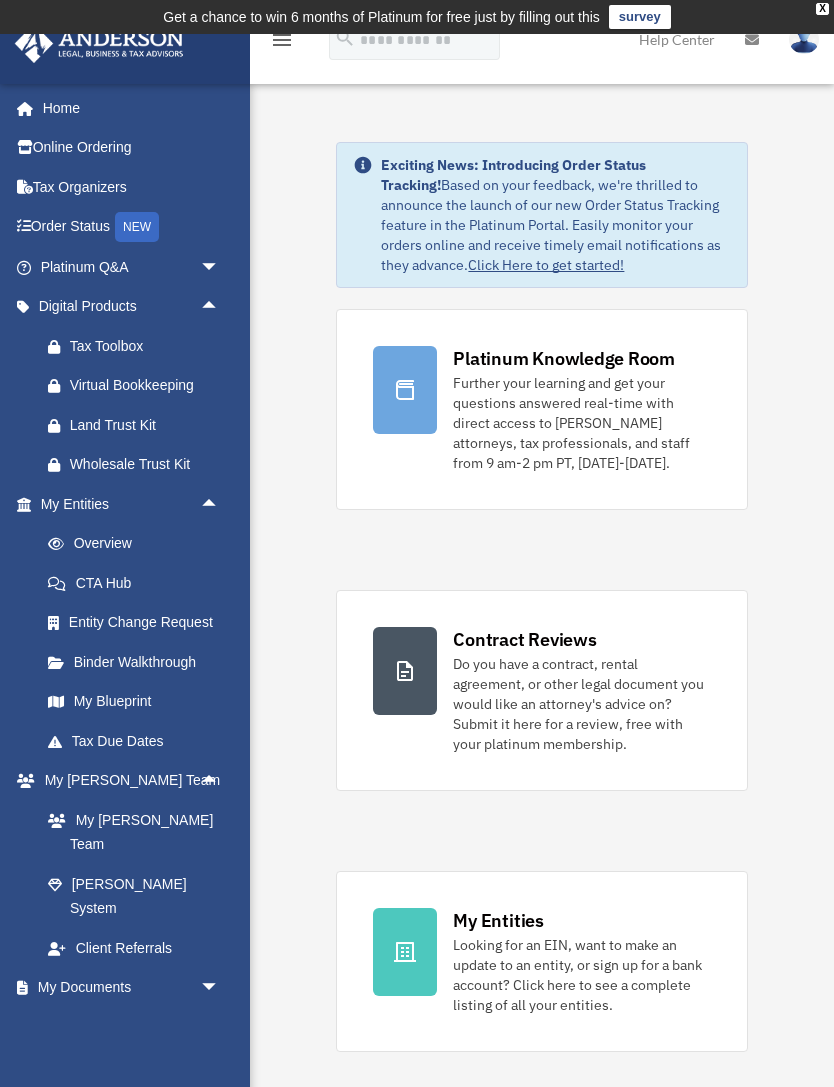 click on "arrow_drop_down" at bounding box center (220, 267) 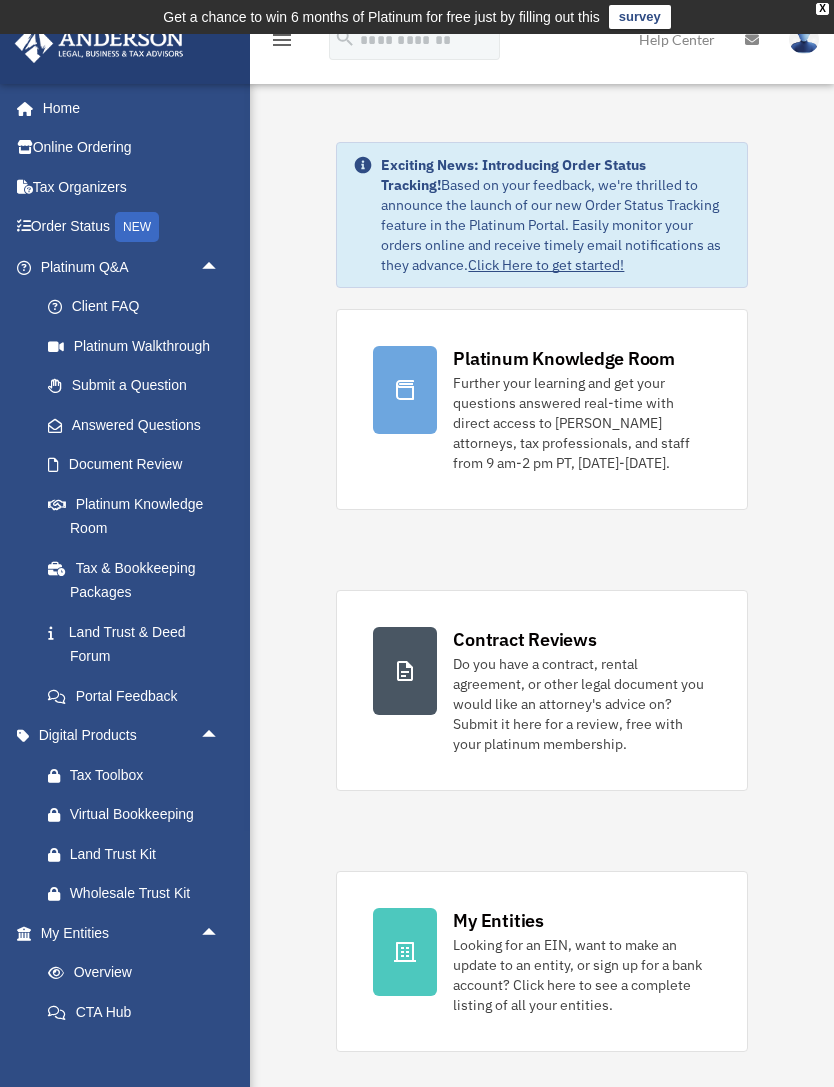 click on "Home" at bounding box center [127, 108] 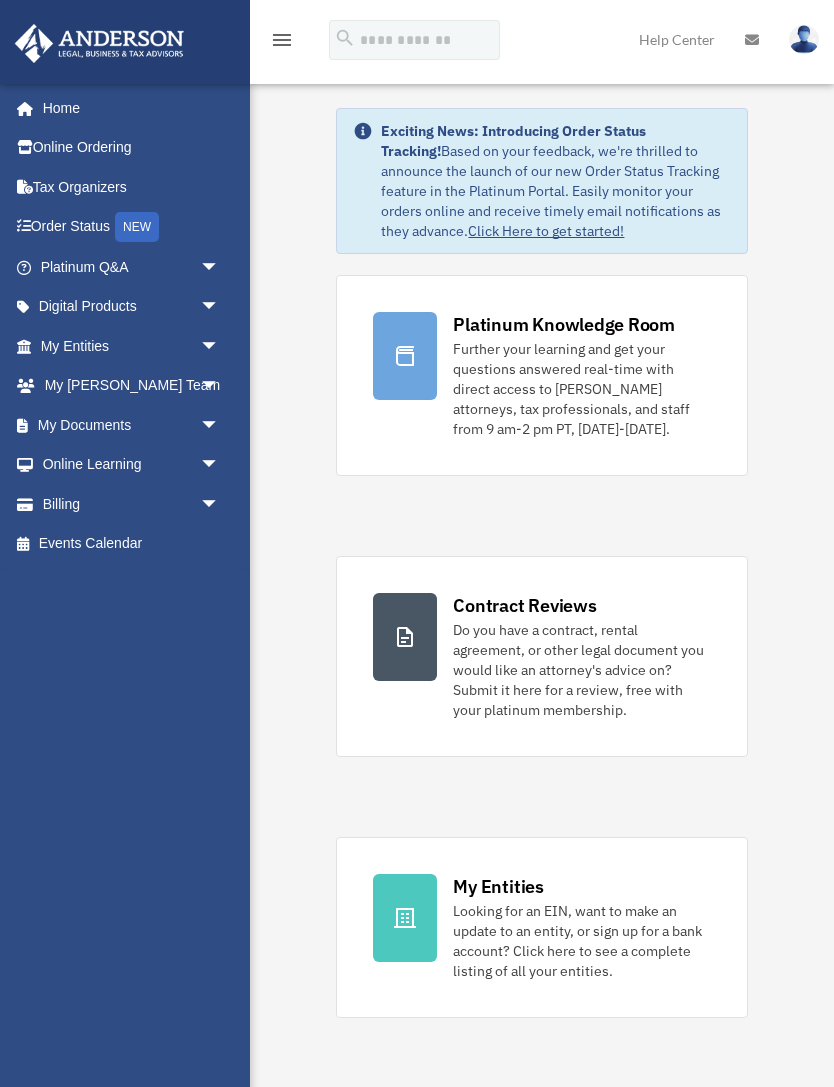 scroll, scrollTop: 0, scrollLeft: 0, axis: both 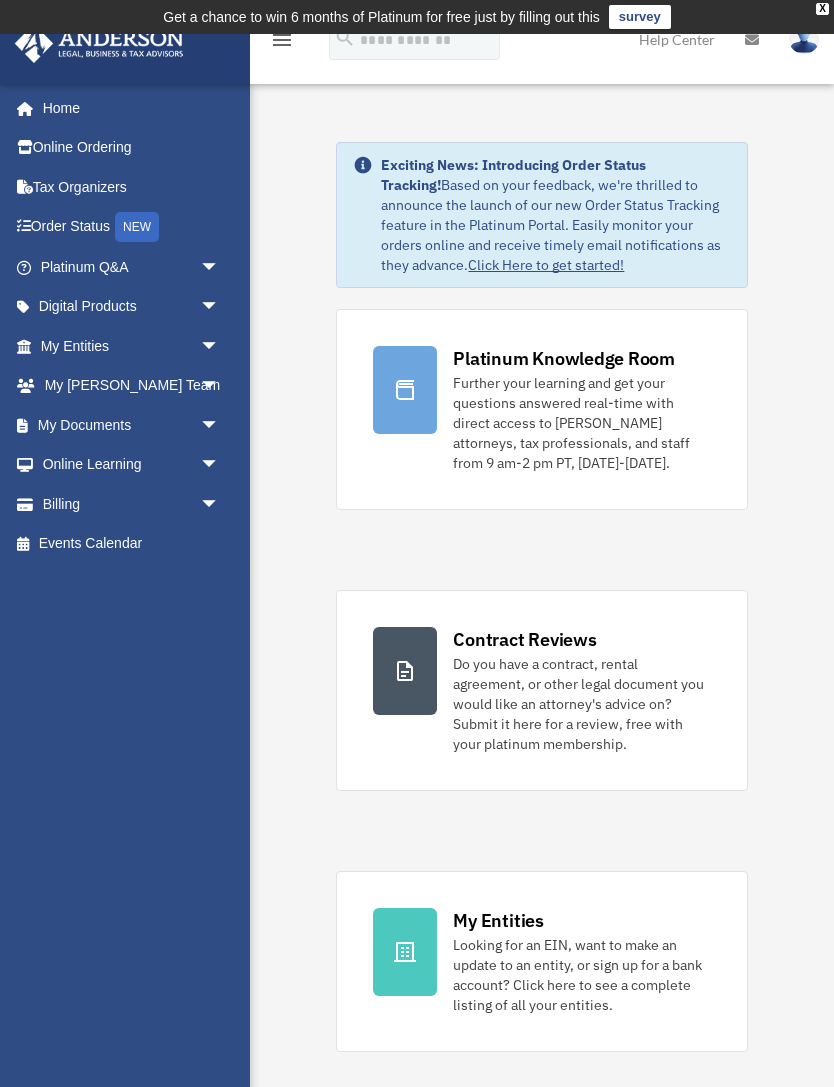 click on "Tax Organizers" at bounding box center (132, 187) 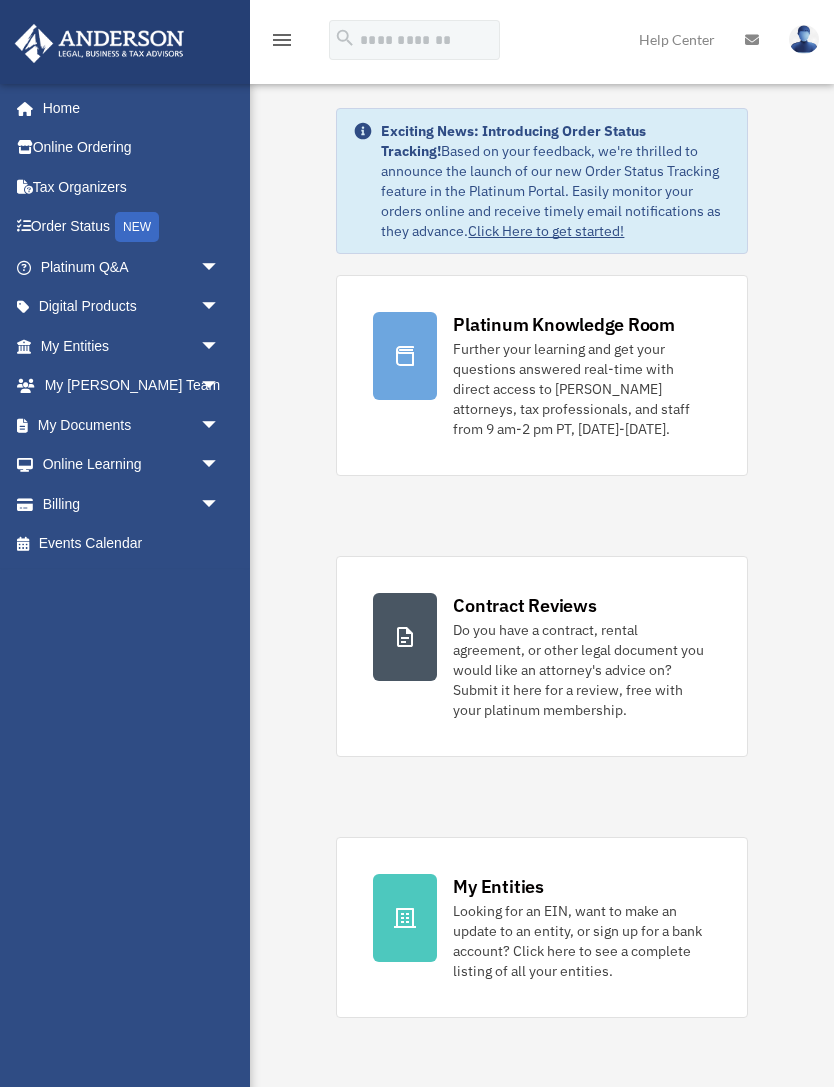 scroll, scrollTop: 0, scrollLeft: 0, axis: both 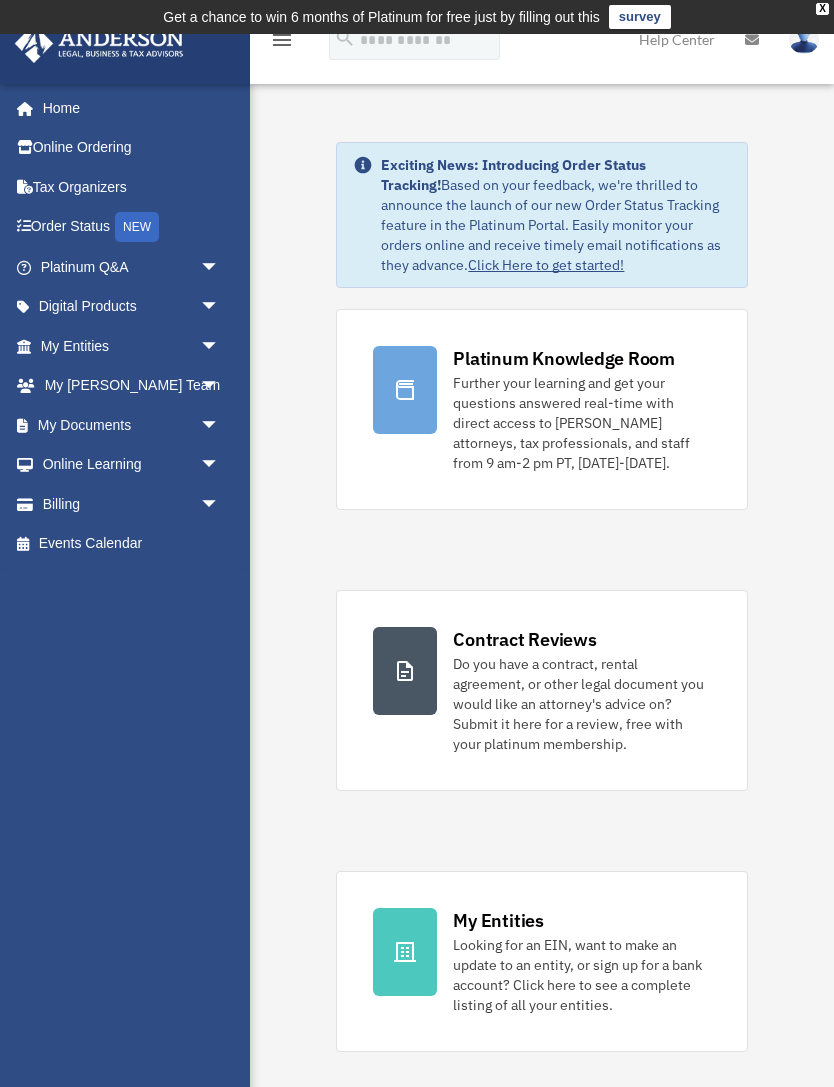 click on "arrow_drop_down" at bounding box center [220, 267] 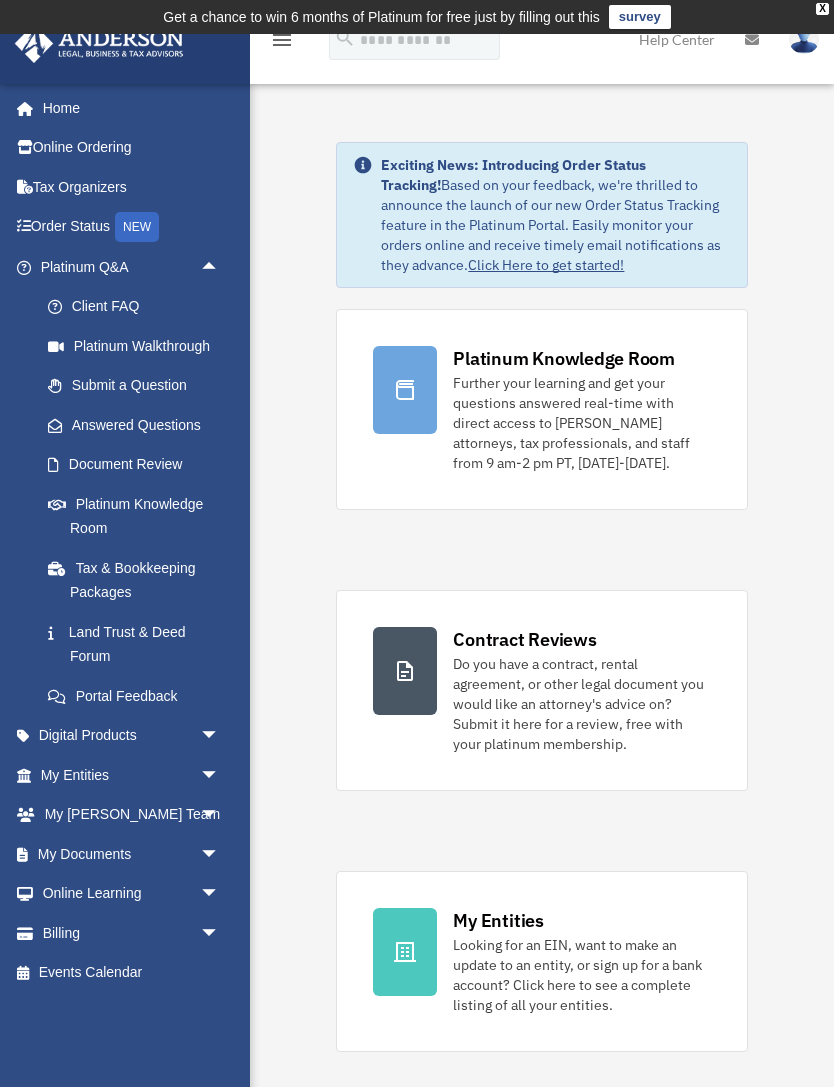 click on "My Entities arrow_drop_down" at bounding box center (132, 775) 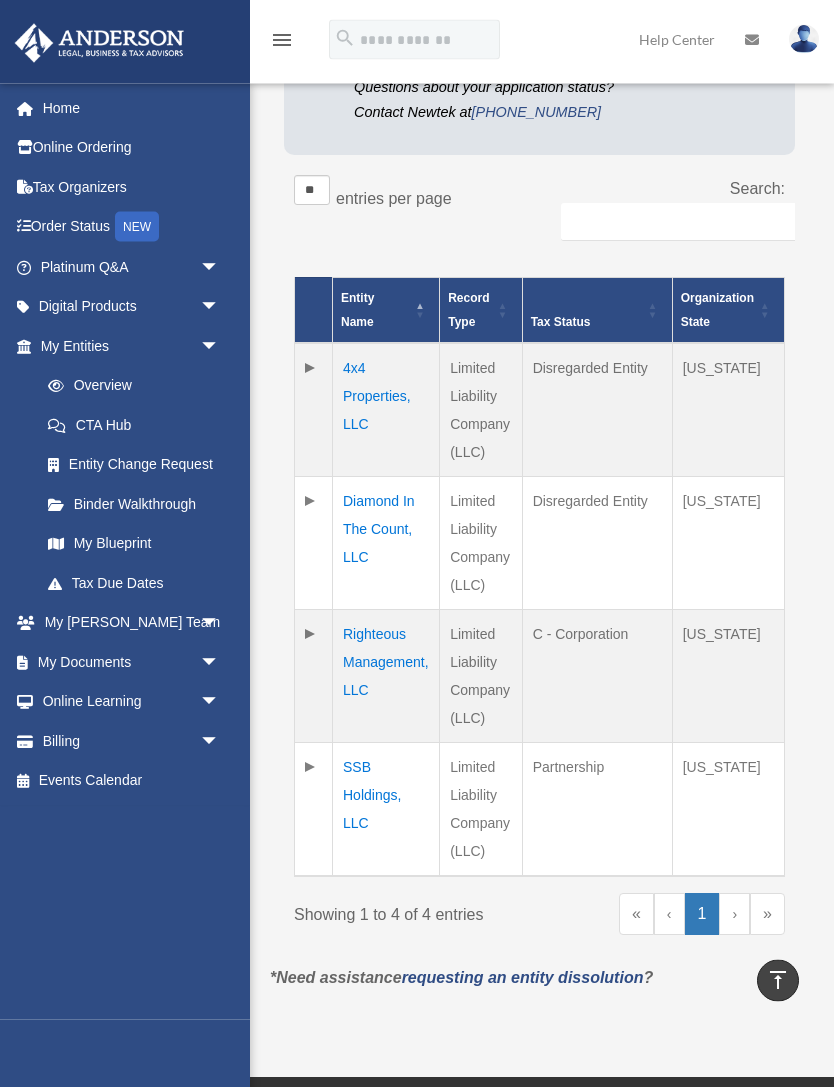 scroll, scrollTop: 393, scrollLeft: 0, axis: vertical 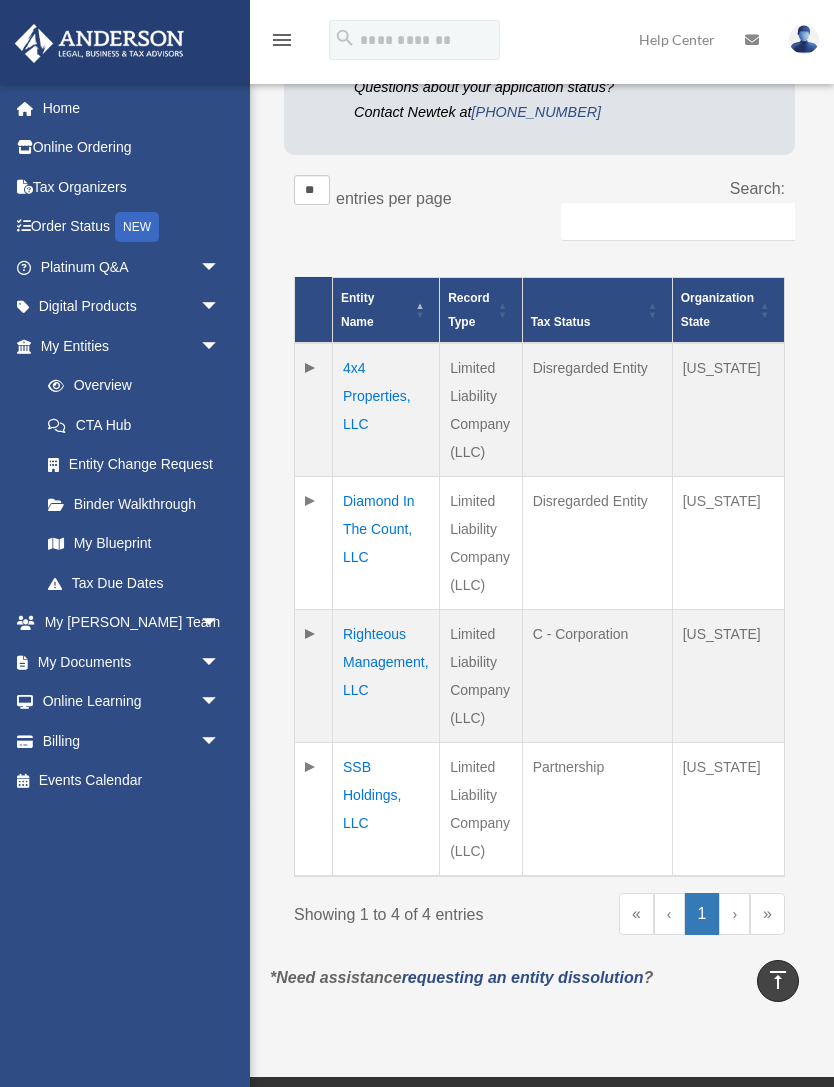 click at bounding box center [314, 410] 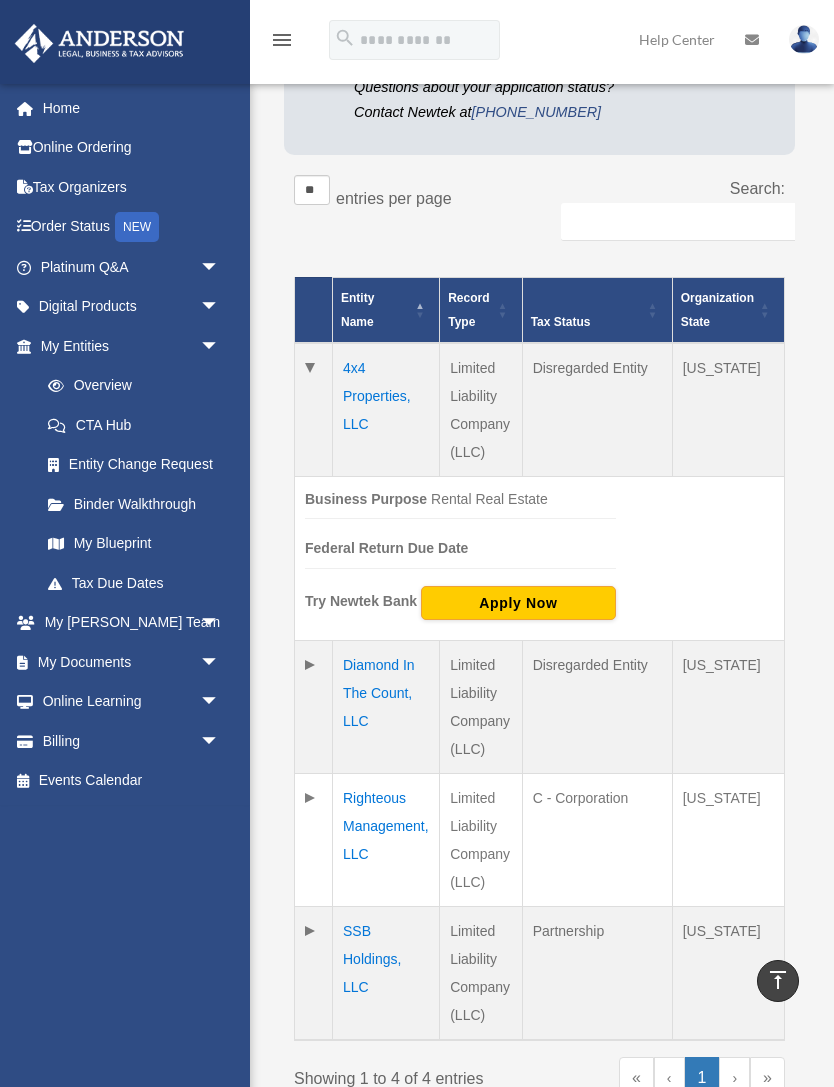 click at bounding box center [314, 706] 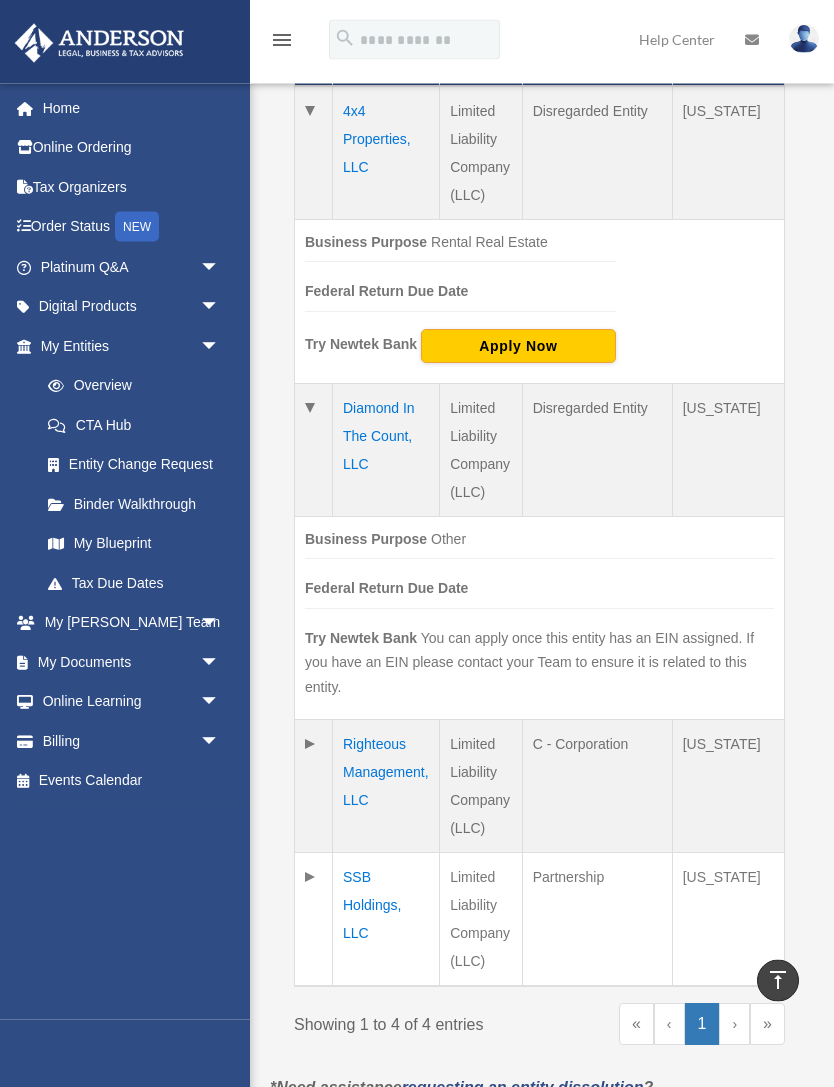 scroll, scrollTop: 651, scrollLeft: 0, axis: vertical 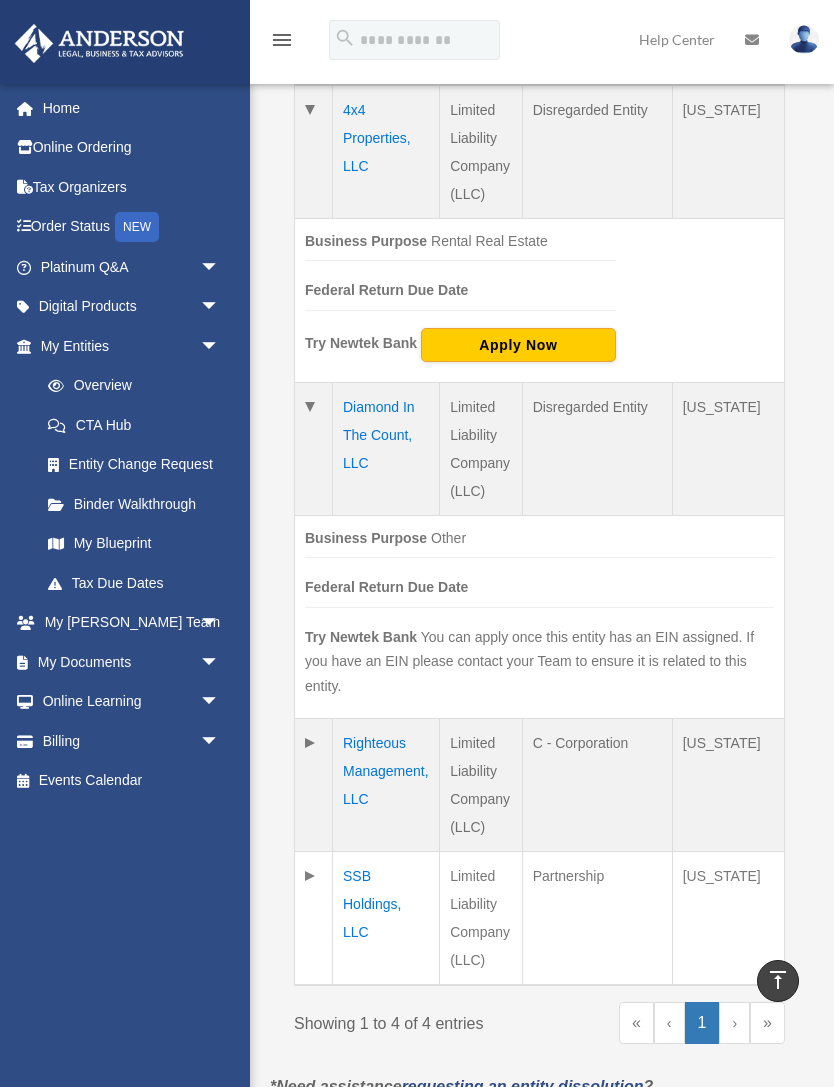 click at bounding box center [314, 785] 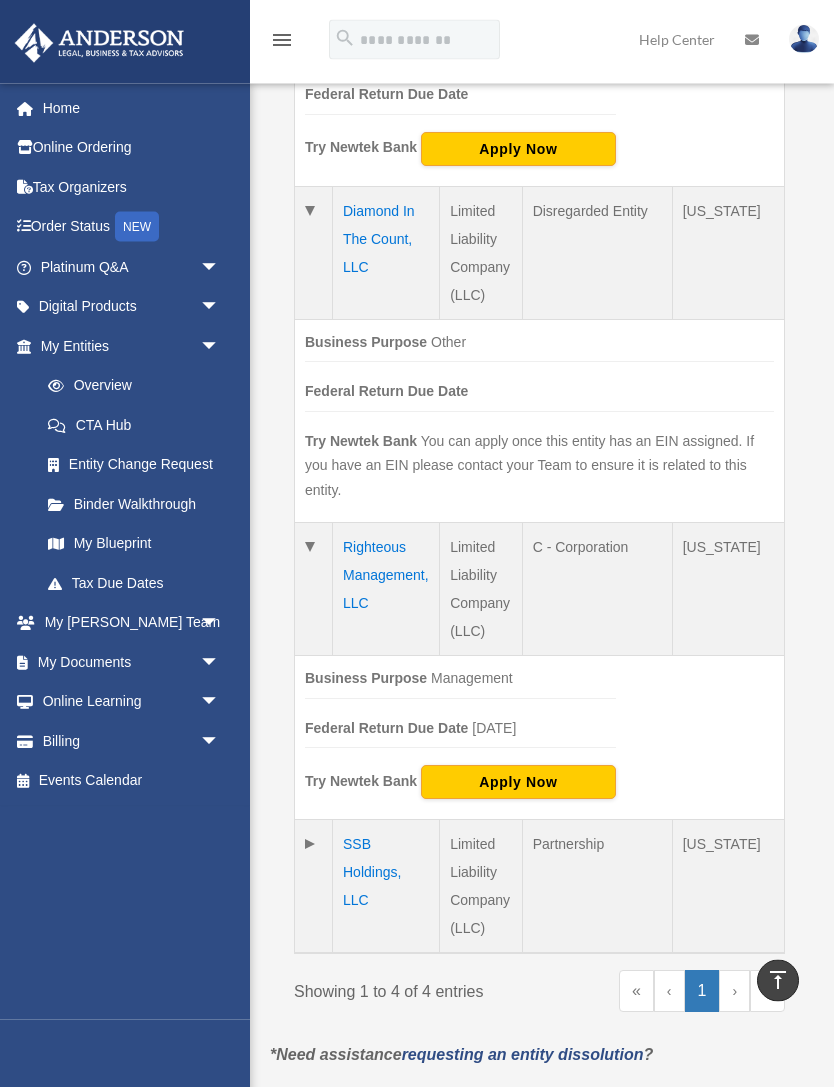 scroll, scrollTop: 850, scrollLeft: 0, axis: vertical 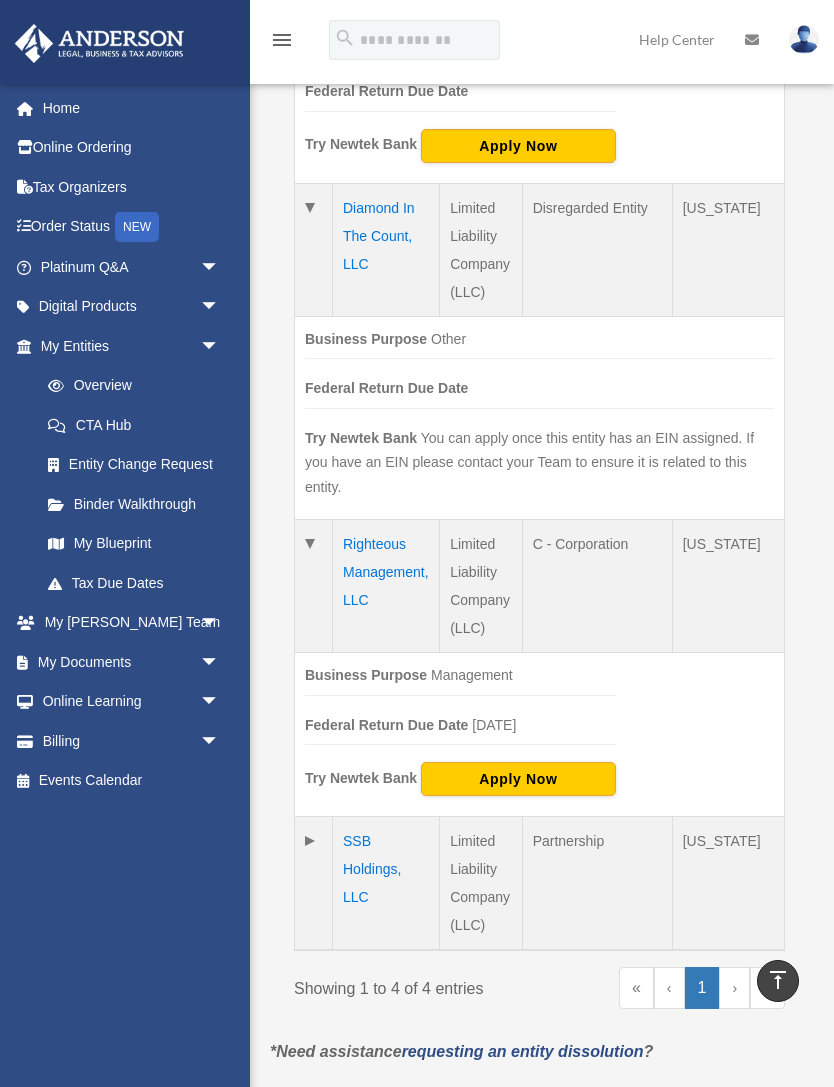 click at bounding box center [314, 884] 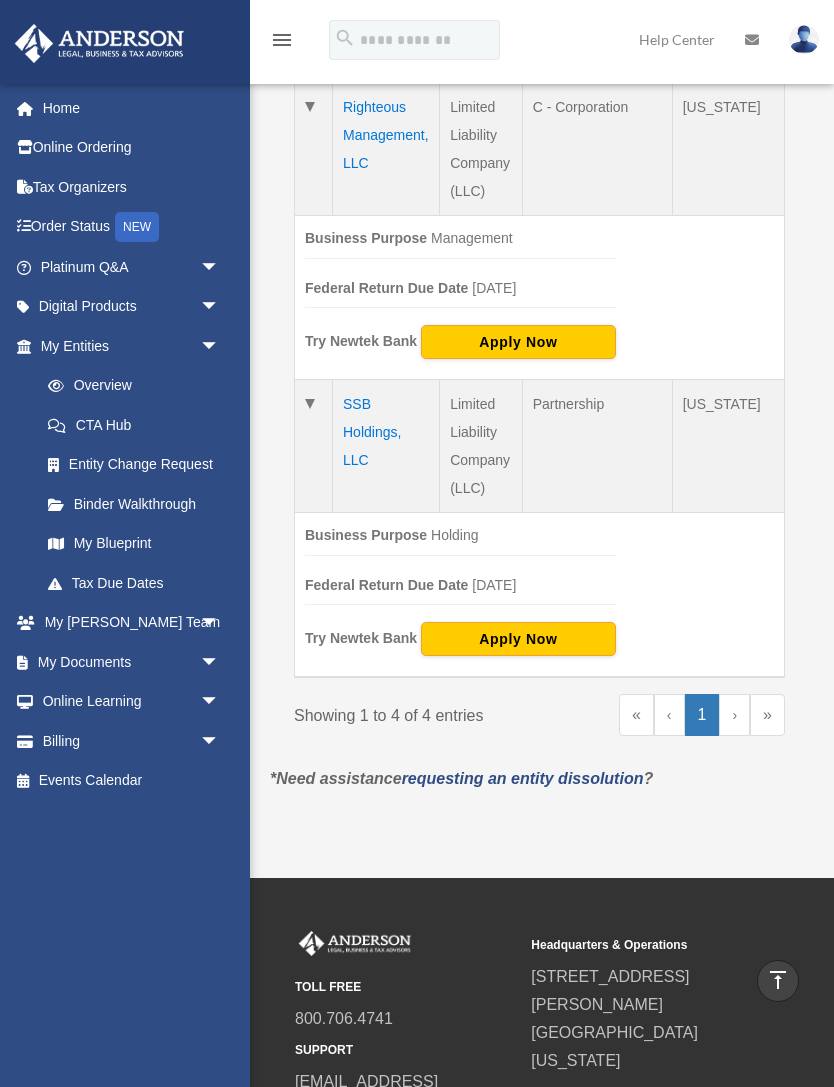 scroll, scrollTop: 1286, scrollLeft: 0, axis: vertical 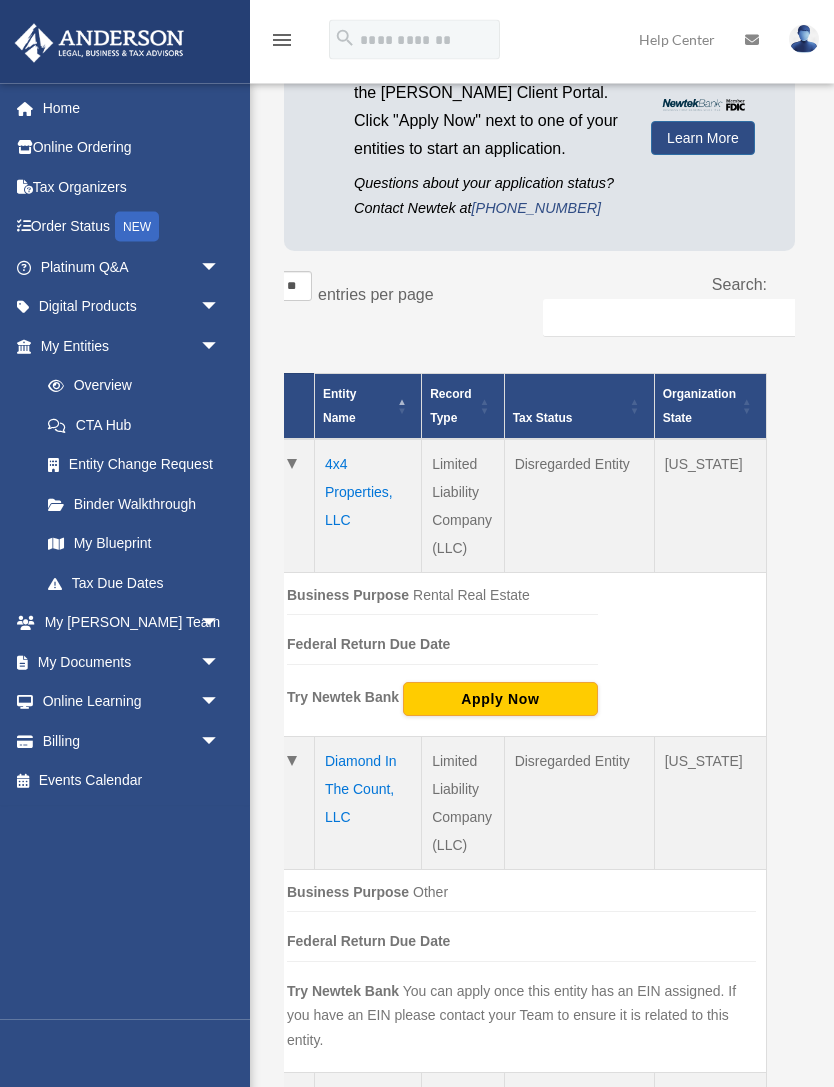 click on "4x4 Properties, LLC" at bounding box center (368, 507) 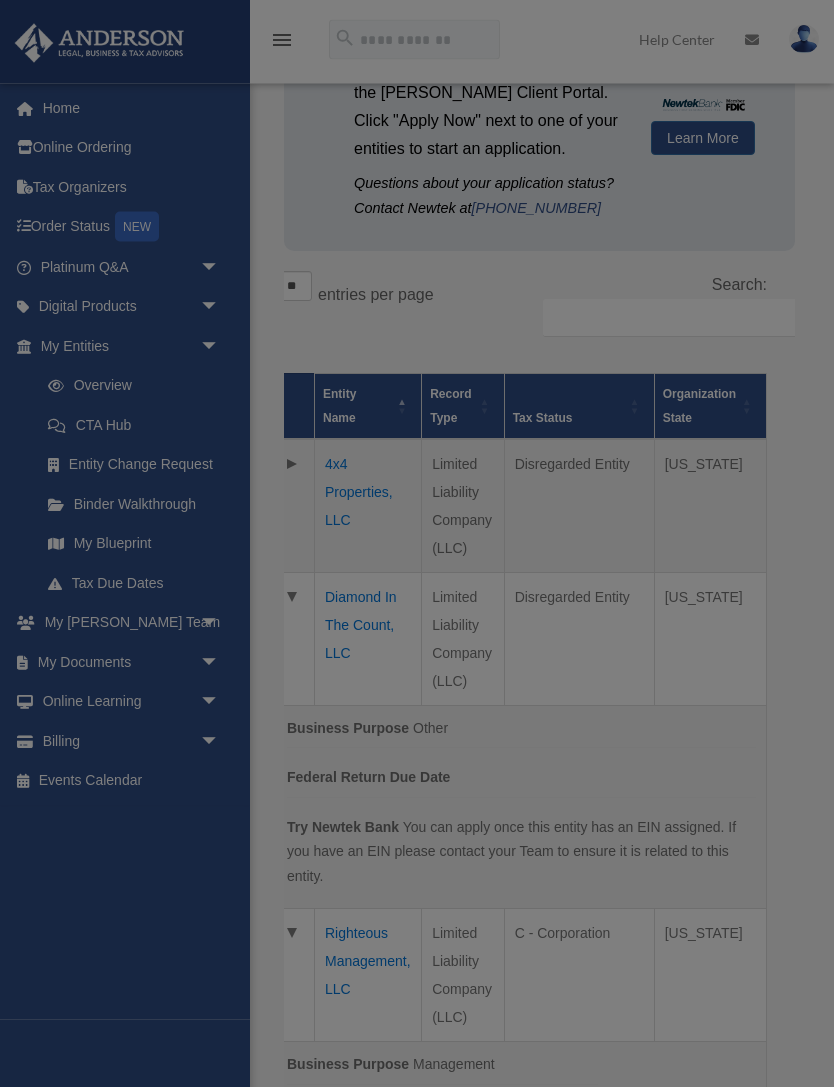 scroll, scrollTop: 297, scrollLeft: 0, axis: vertical 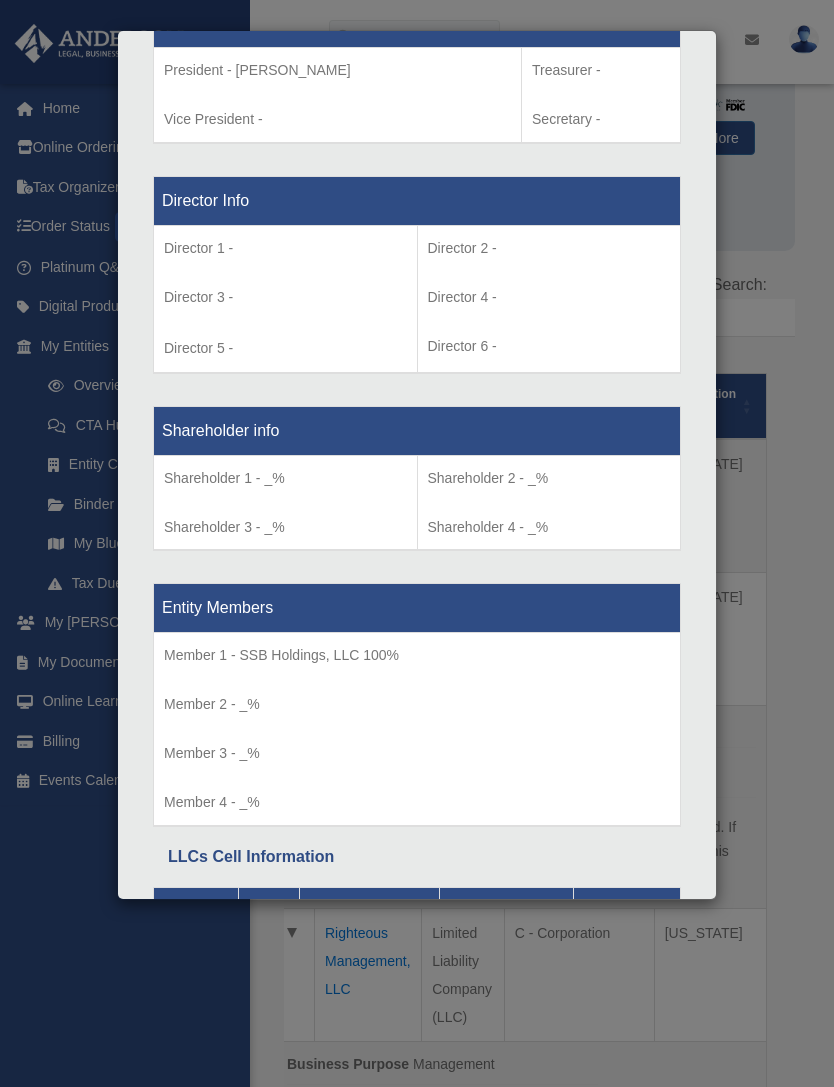 click on "Details
×
Articles Sent
Organizational Date" at bounding box center (417, 543) 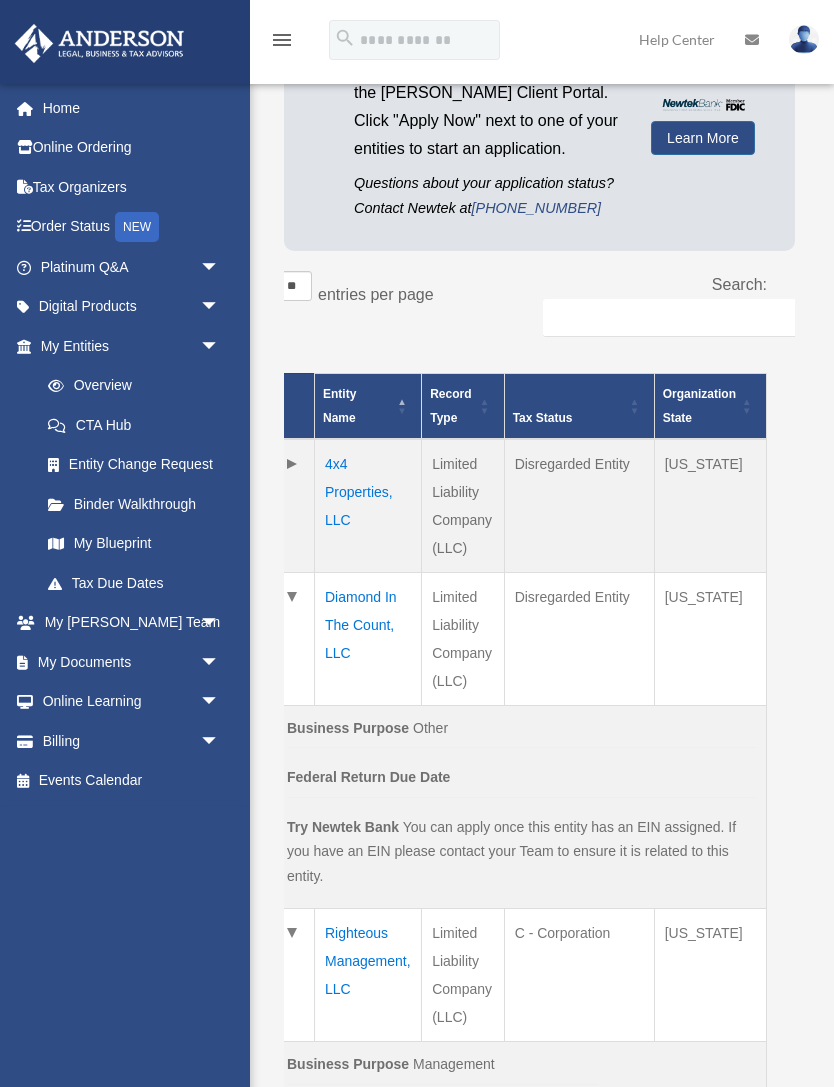 click on "Diamond In The Count, LLC" at bounding box center [368, 638] 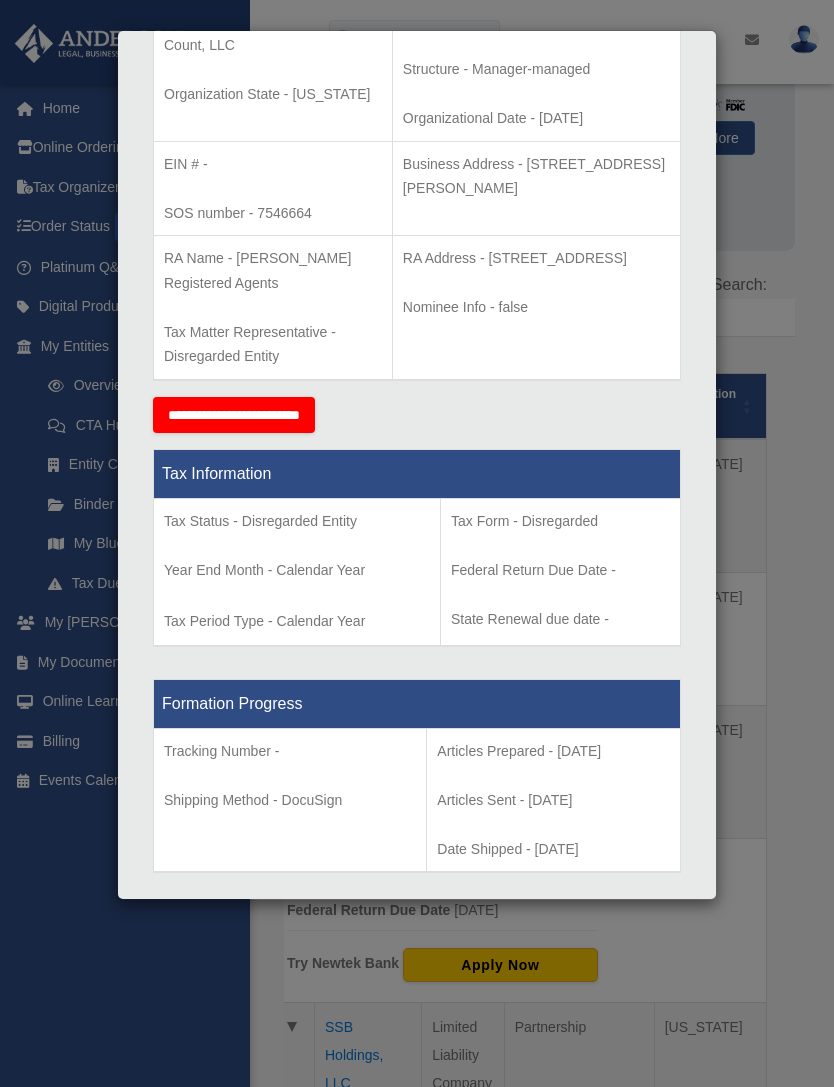 scroll, scrollTop: 505, scrollLeft: 0, axis: vertical 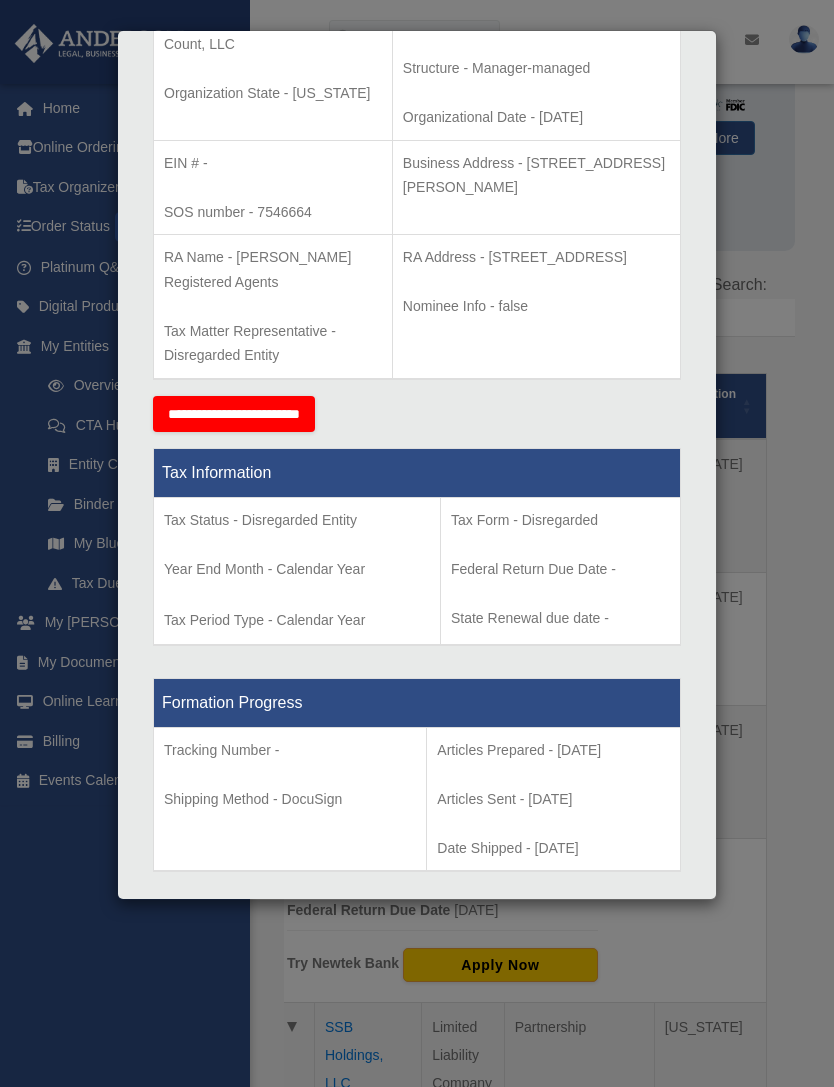 click on "Details
×
Articles Sent
Organizational Date" at bounding box center (417, 543) 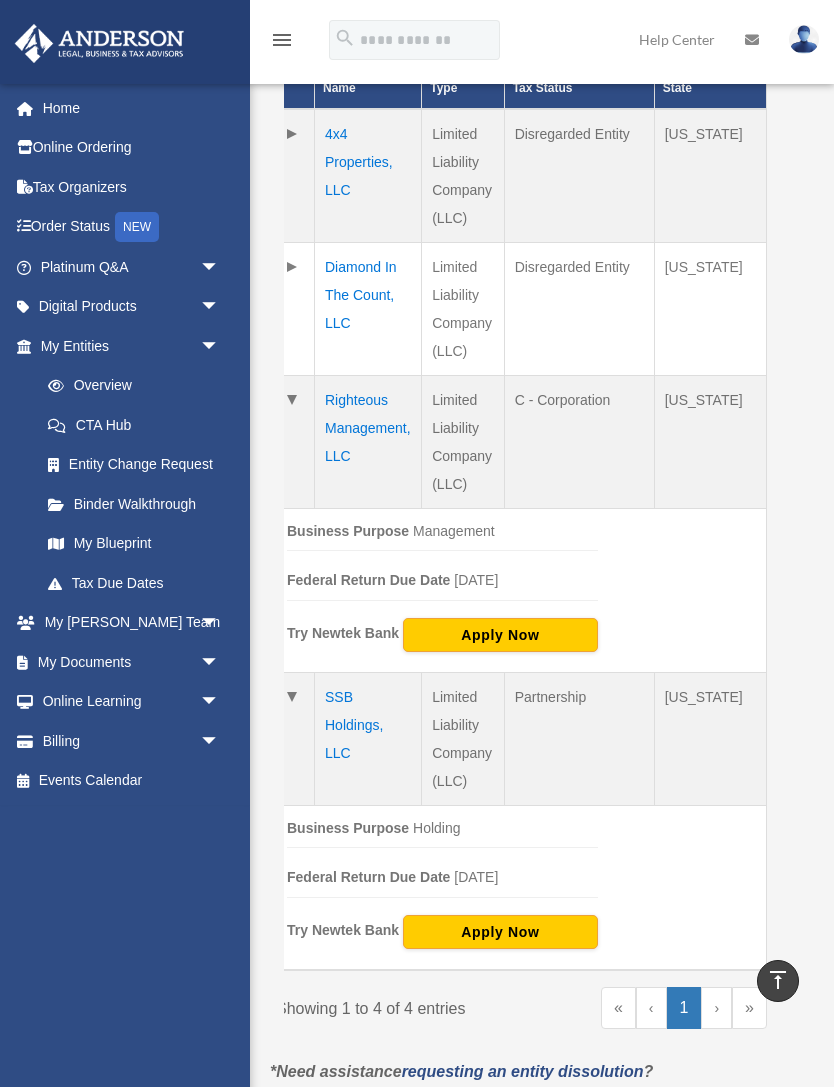 scroll, scrollTop: 624, scrollLeft: 0, axis: vertical 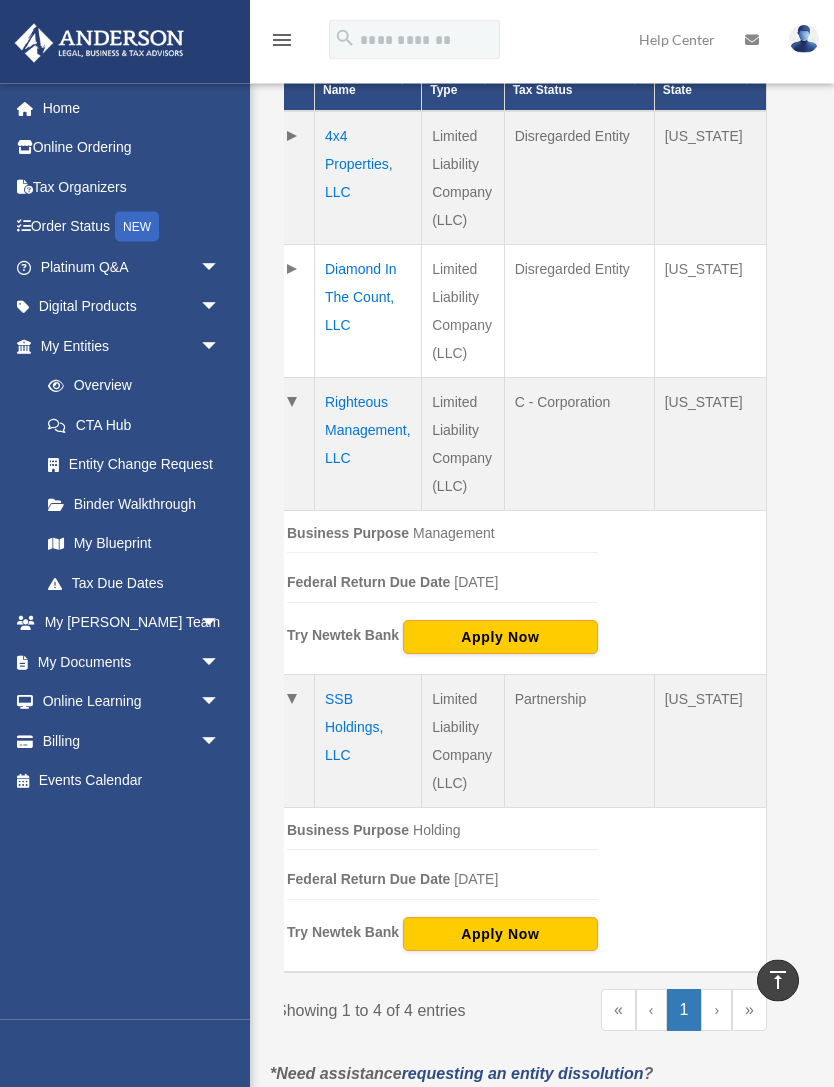 click on "Righteous Management, LLC" at bounding box center (368, 444) 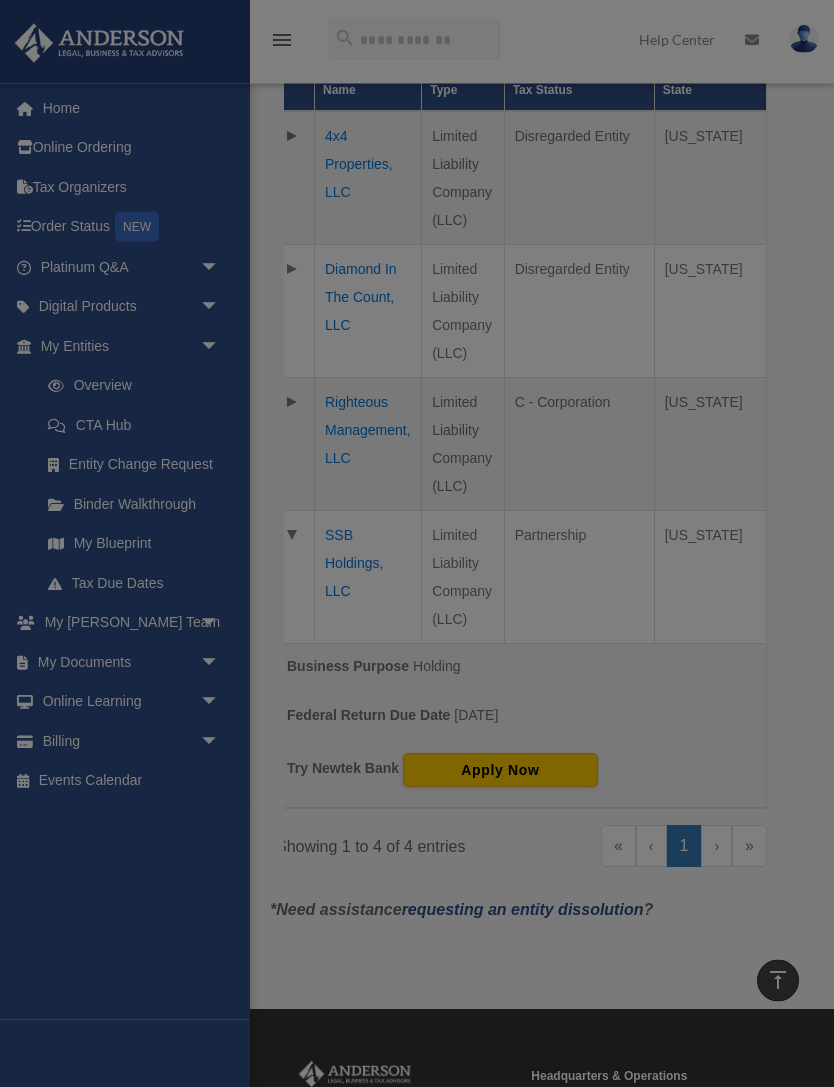 scroll, scrollTop: 625, scrollLeft: 0, axis: vertical 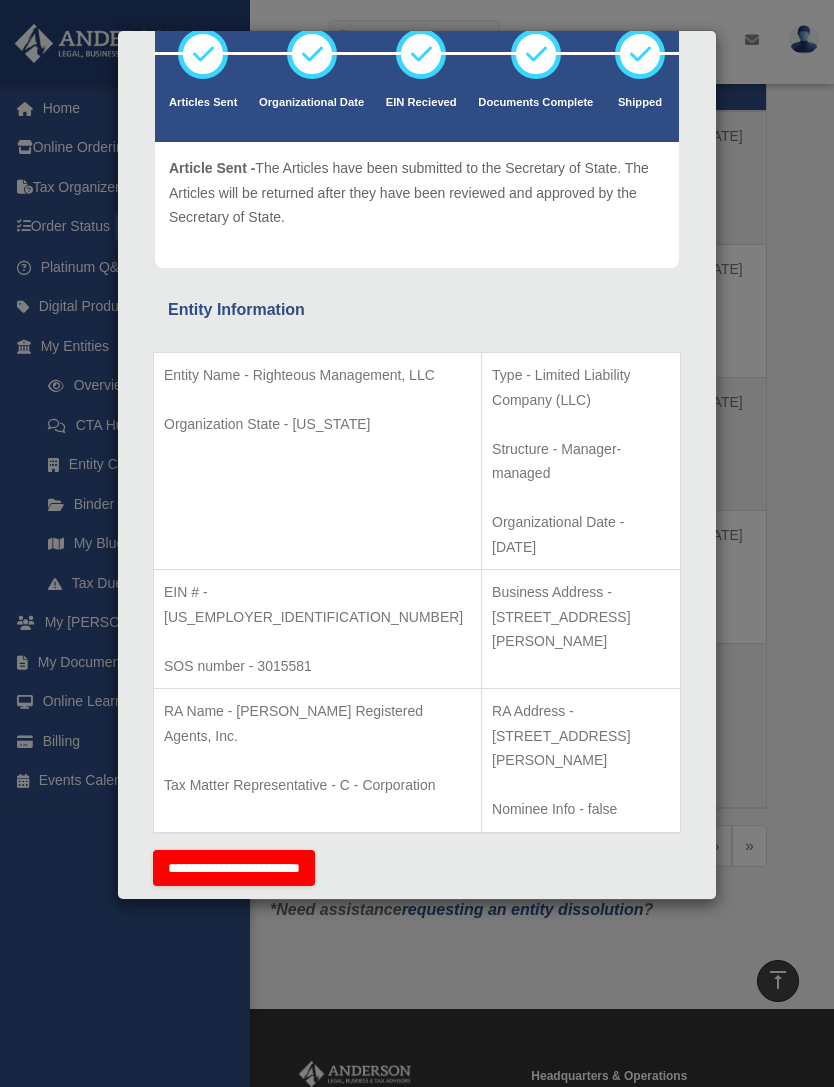 click on "Details
×
Articles Sent
Organizational Date" at bounding box center [417, 543] 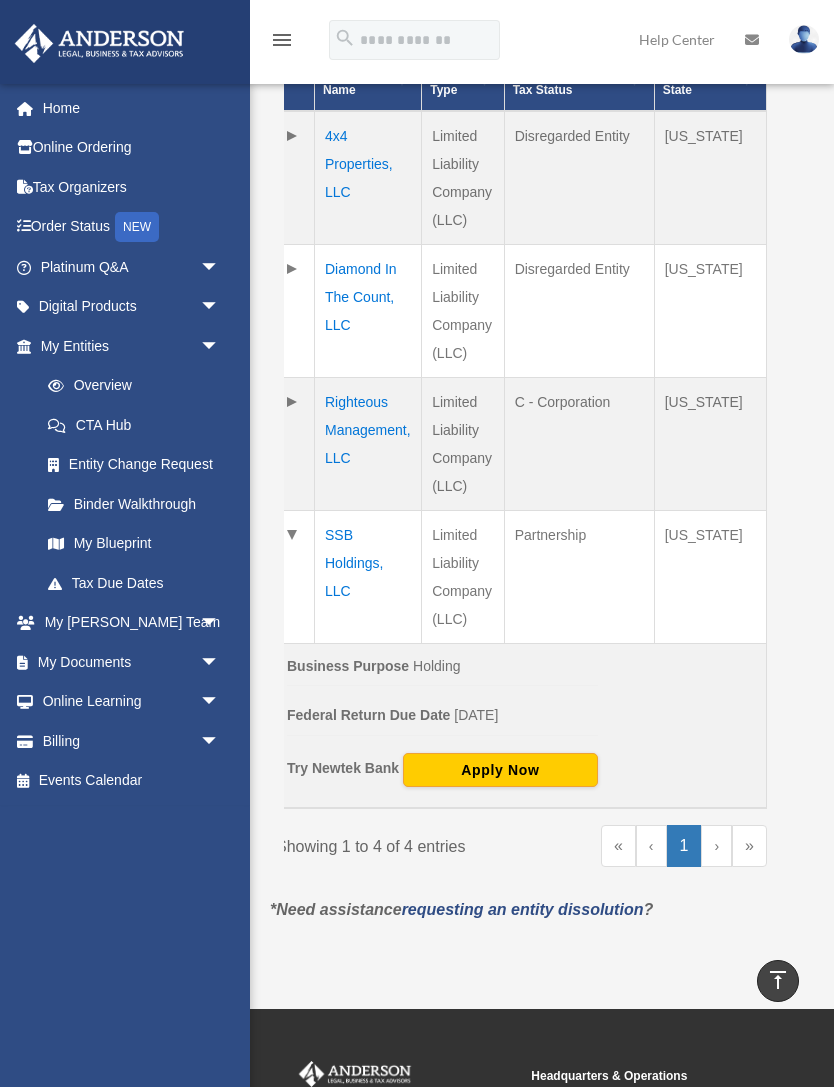 click on "SSB Holdings, LLC" at bounding box center (368, 576) 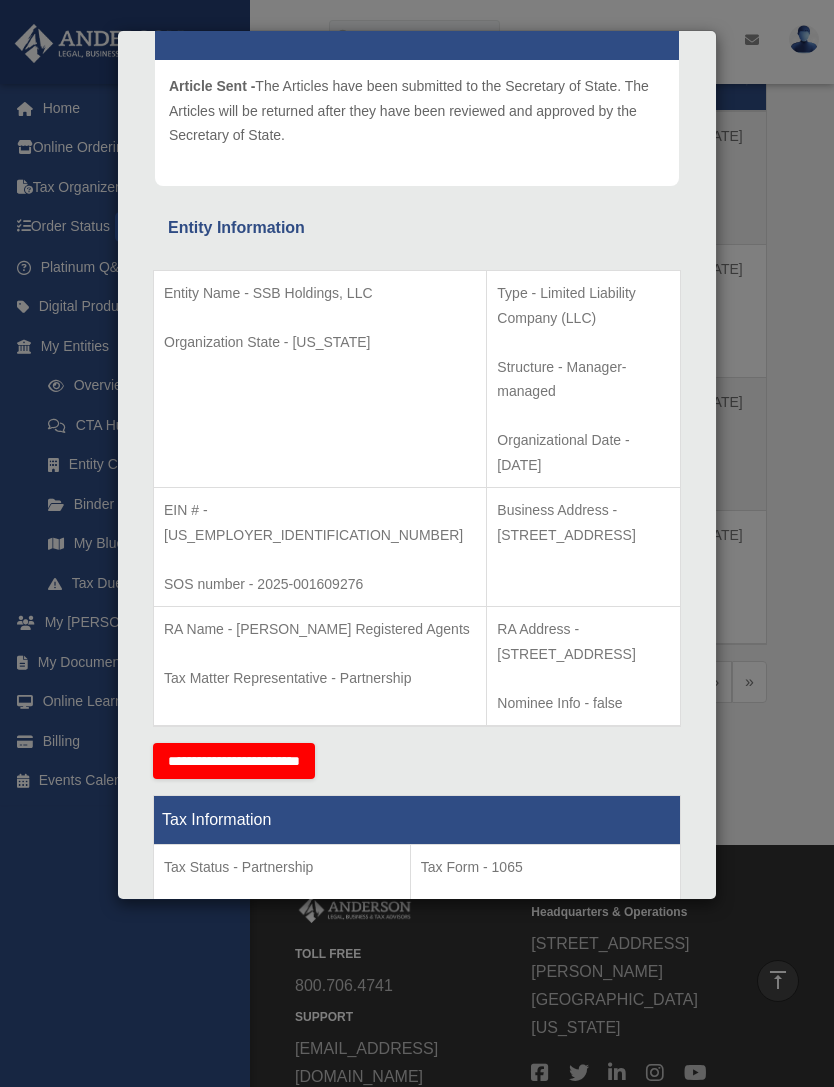 scroll, scrollTop: 219, scrollLeft: 0, axis: vertical 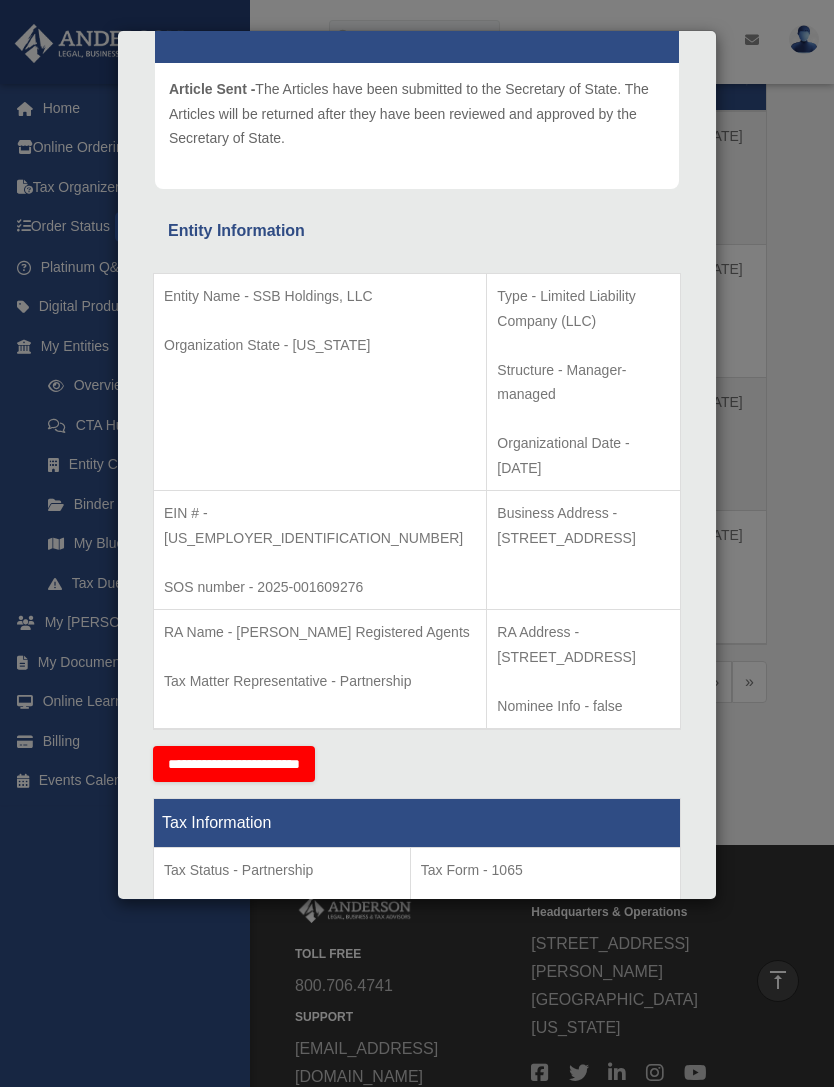 click on "Details
×
Articles Sent
Organizational Date" at bounding box center (417, 543) 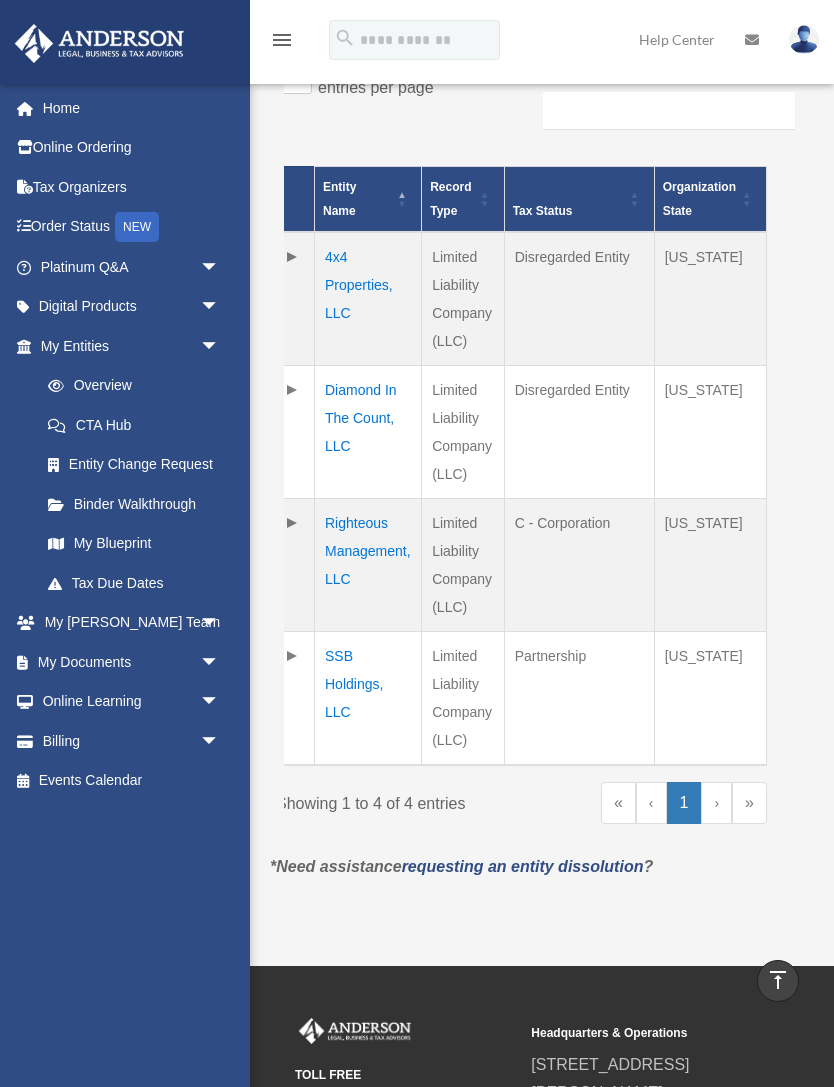 scroll, scrollTop: 507, scrollLeft: 0, axis: vertical 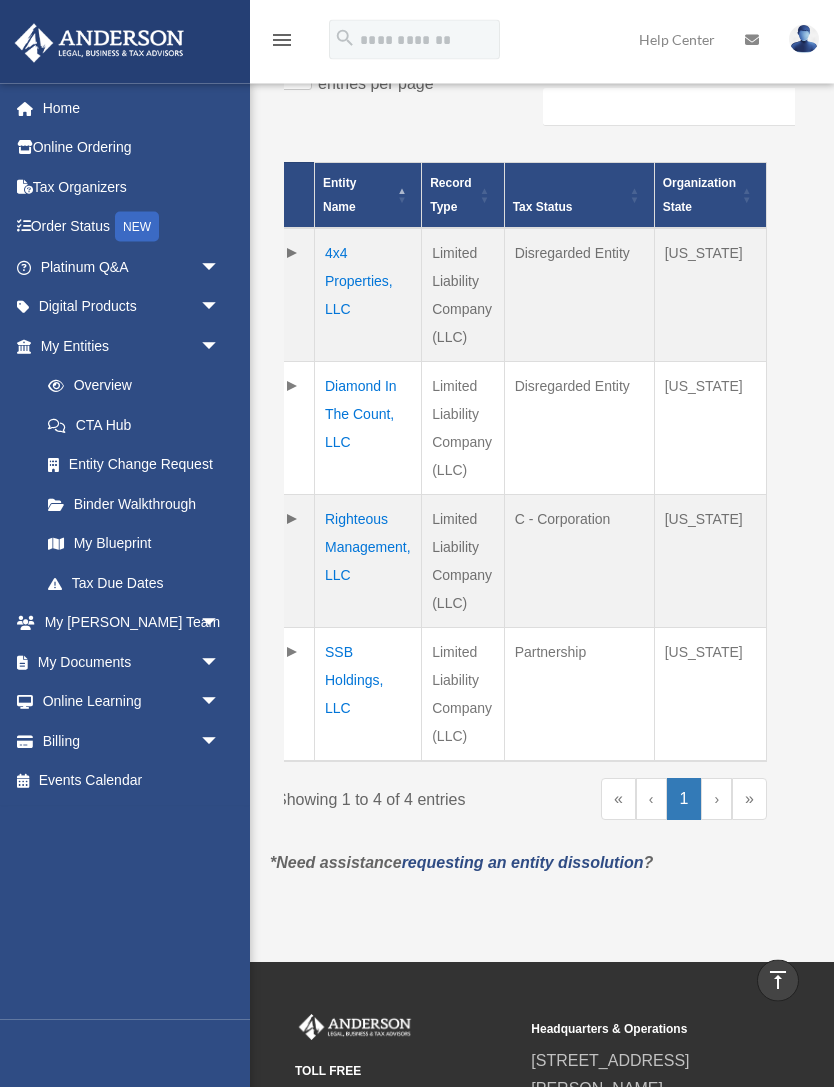 click on "4x4 Properties, LLC" at bounding box center [368, 296] 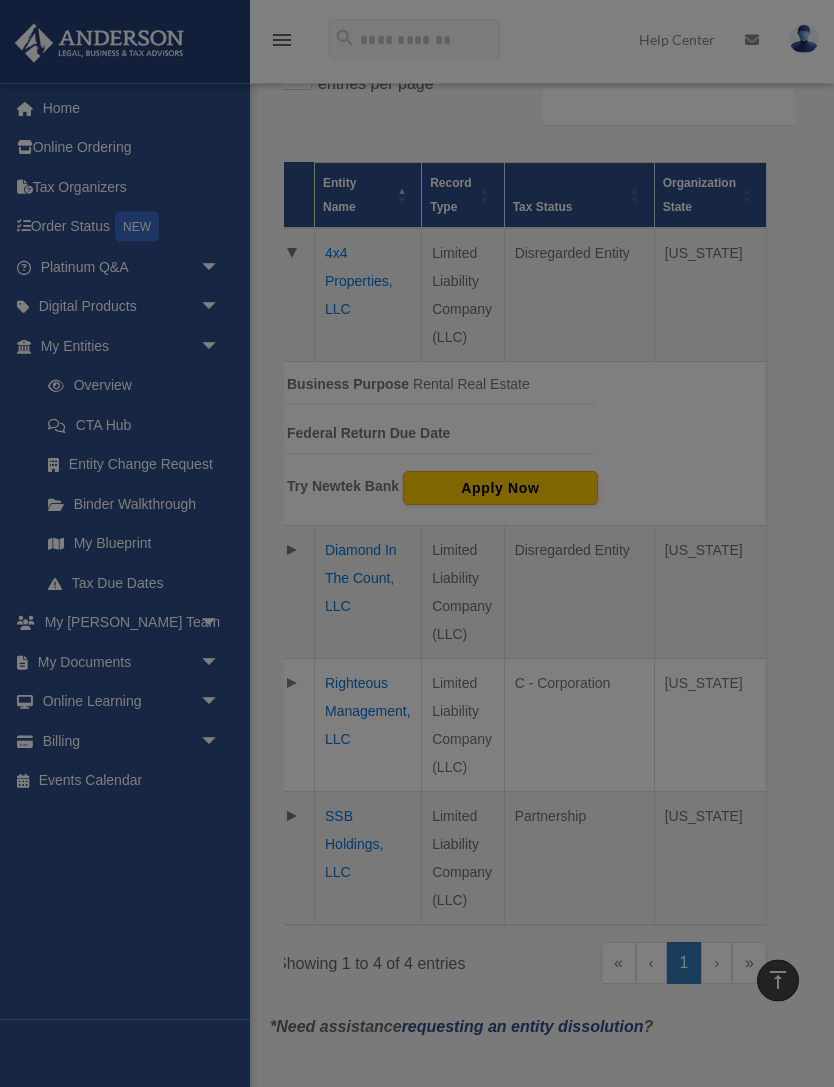 scroll, scrollTop: 508, scrollLeft: 0, axis: vertical 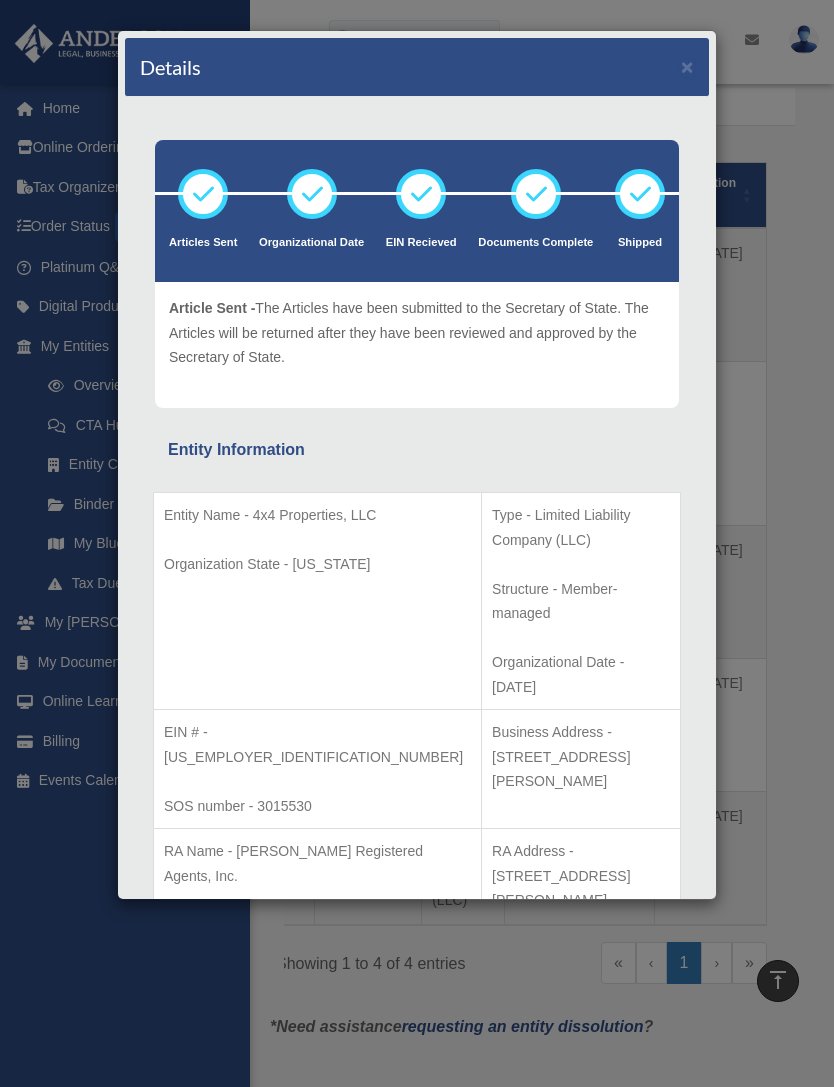click on "Details
×
Articles Sent
Organizational Date" at bounding box center (417, 543) 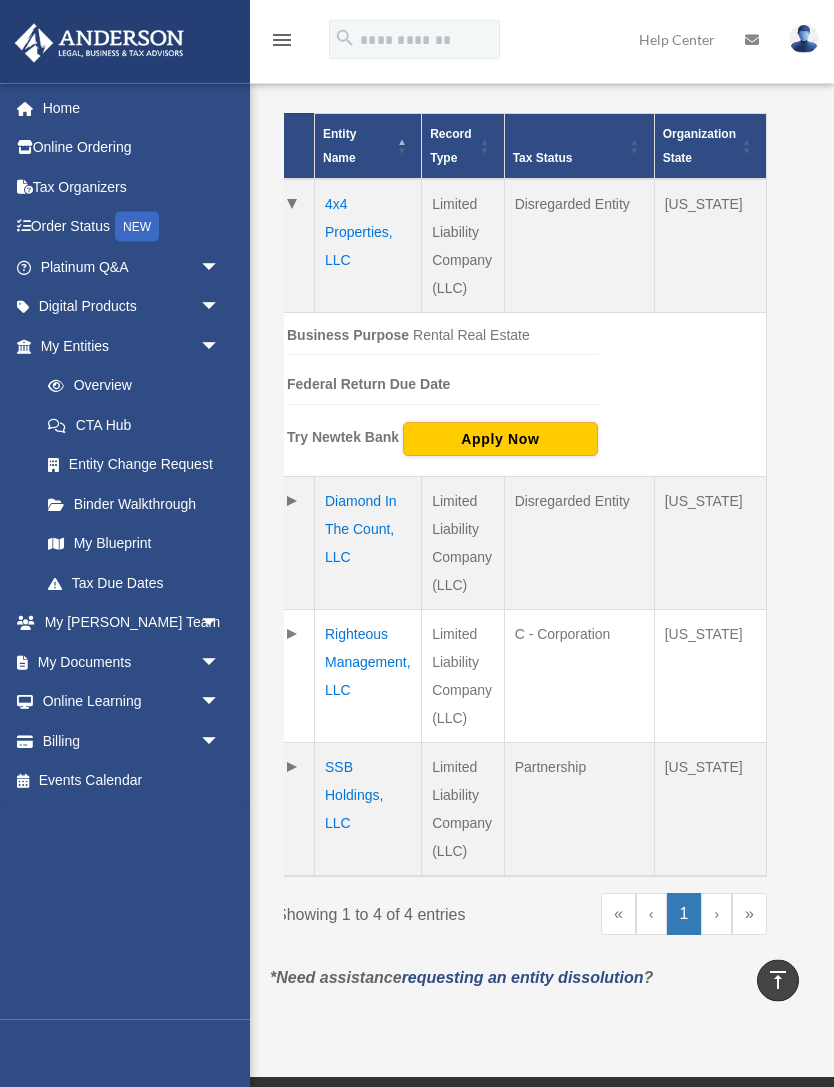 click on "Diamond In The Count, LLC" at bounding box center (368, 543) 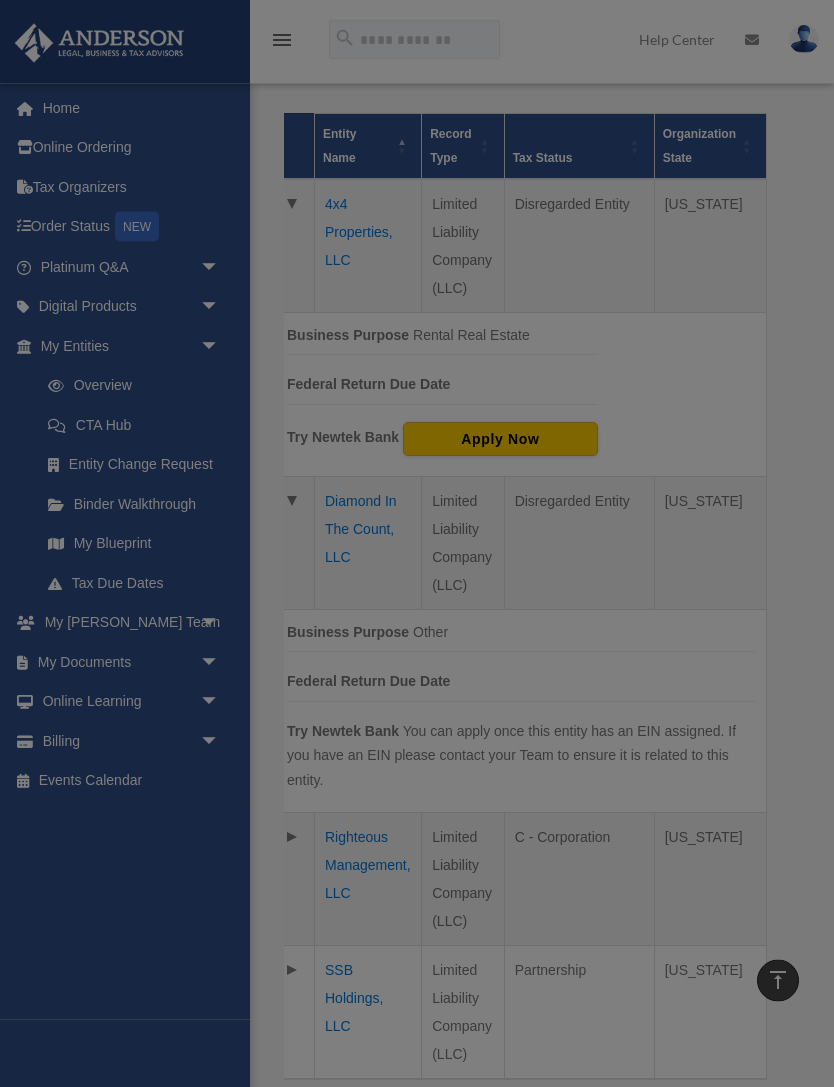 scroll, scrollTop: 557, scrollLeft: 0, axis: vertical 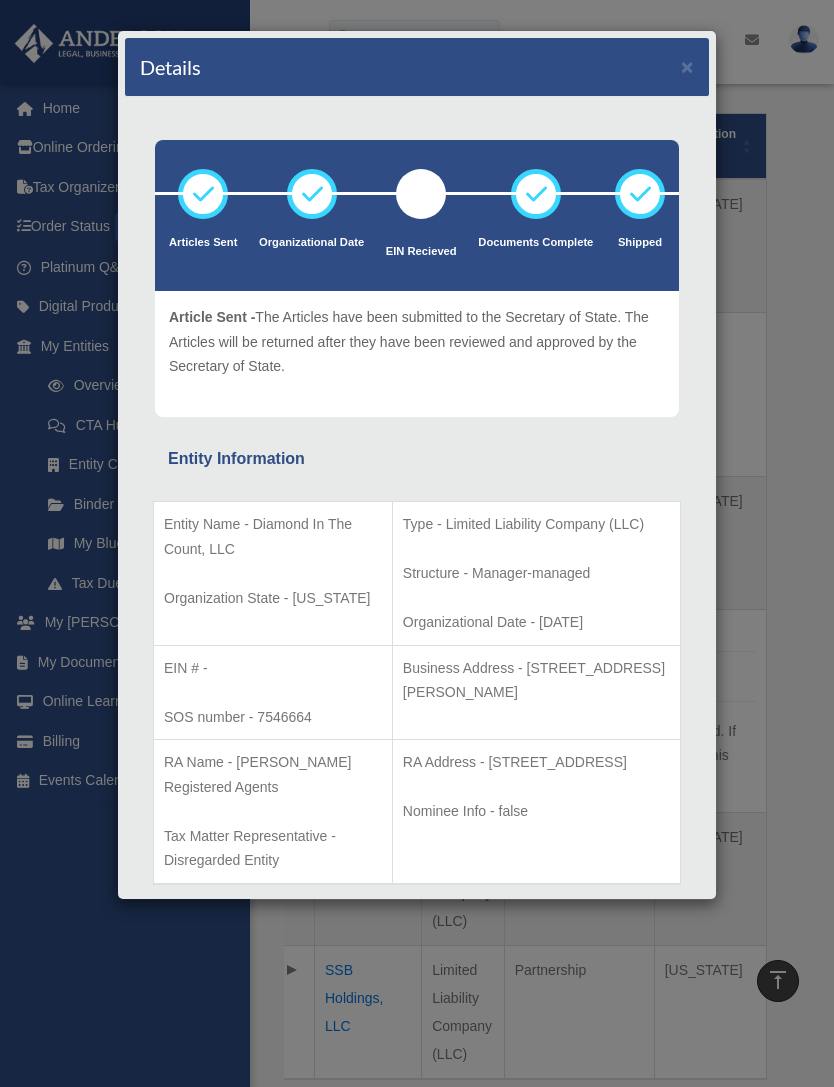 click on "Details
×
Articles Sent
Organizational Date" at bounding box center [417, 543] 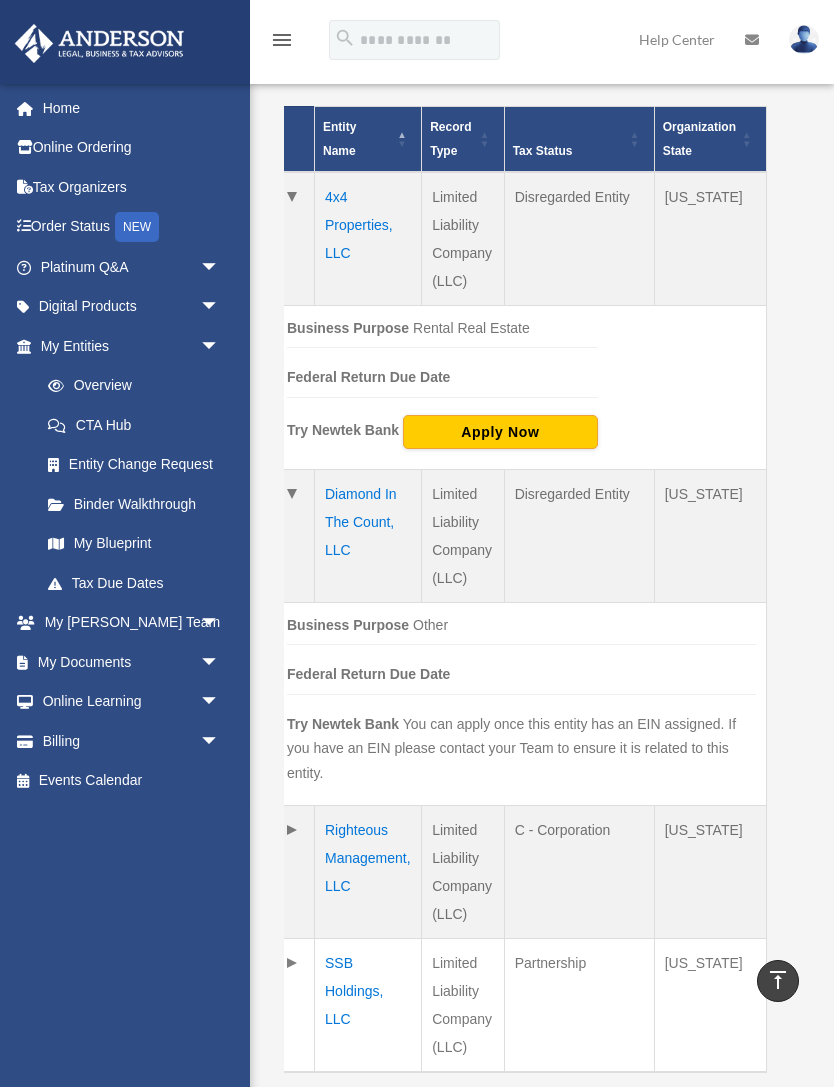 scroll, scrollTop: 562, scrollLeft: 0, axis: vertical 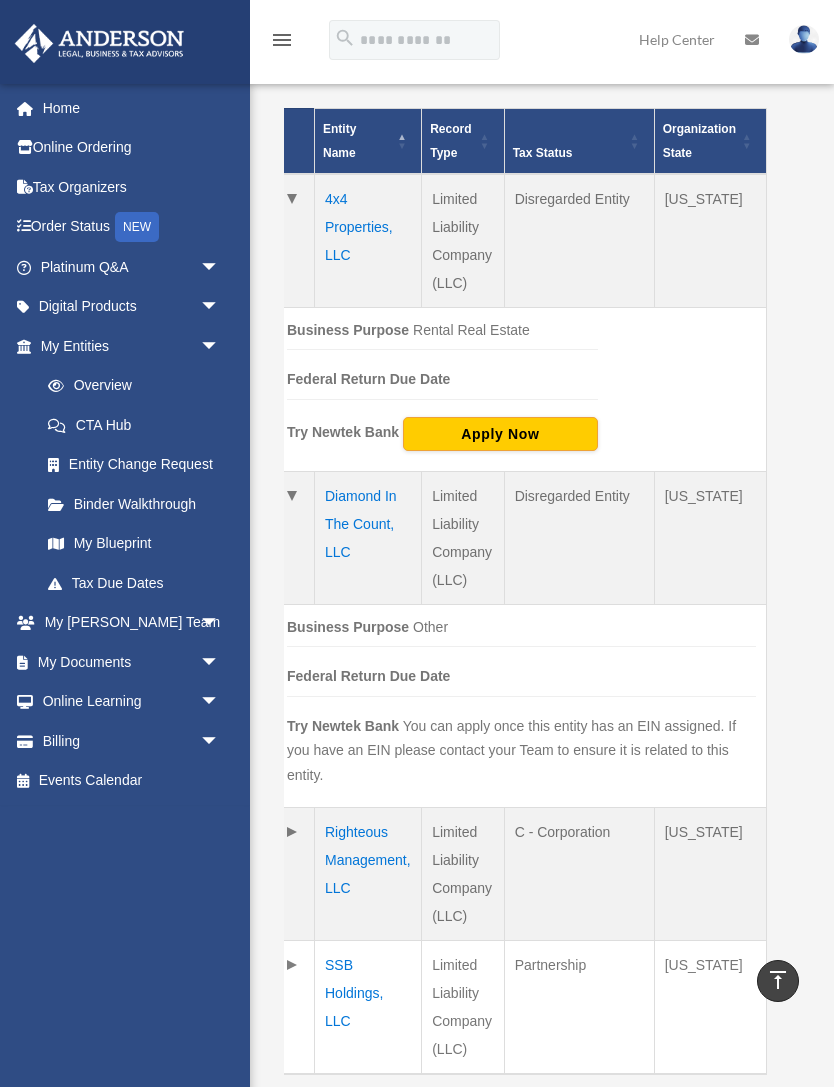 click on "My Documents arrow_drop_down" at bounding box center [132, 662] 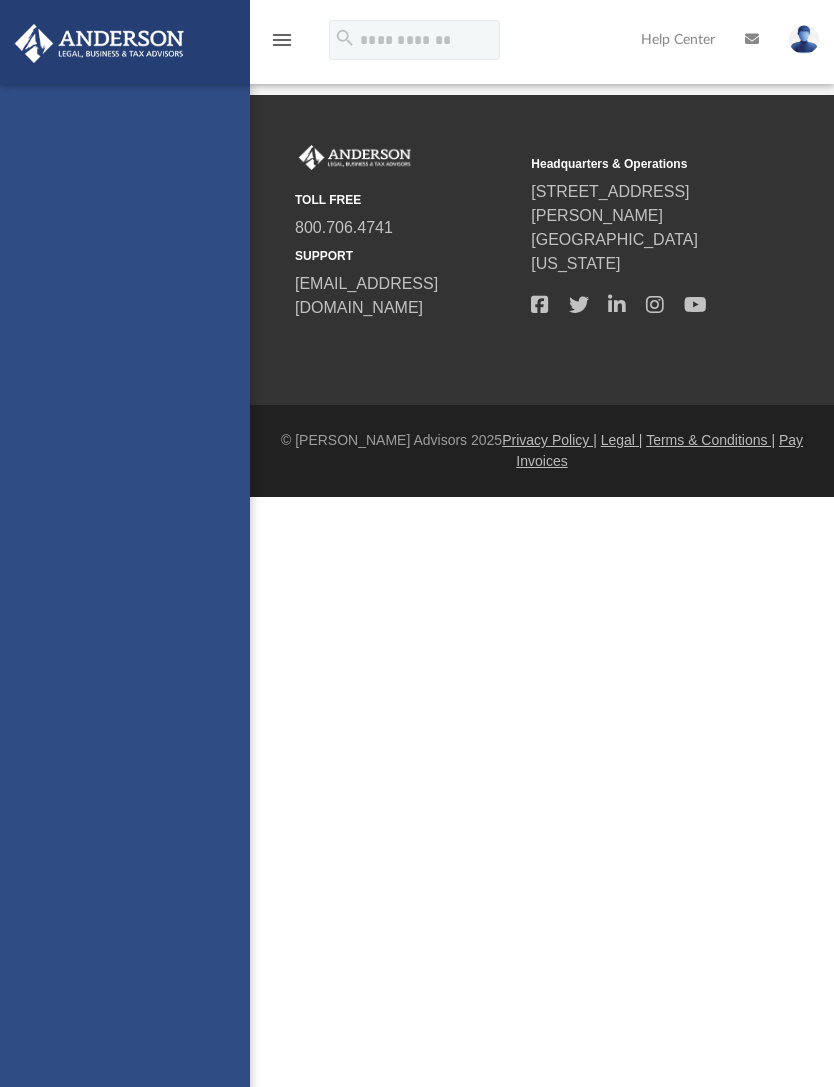 scroll, scrollTop: 0, scrollLeft: 0, axis: both 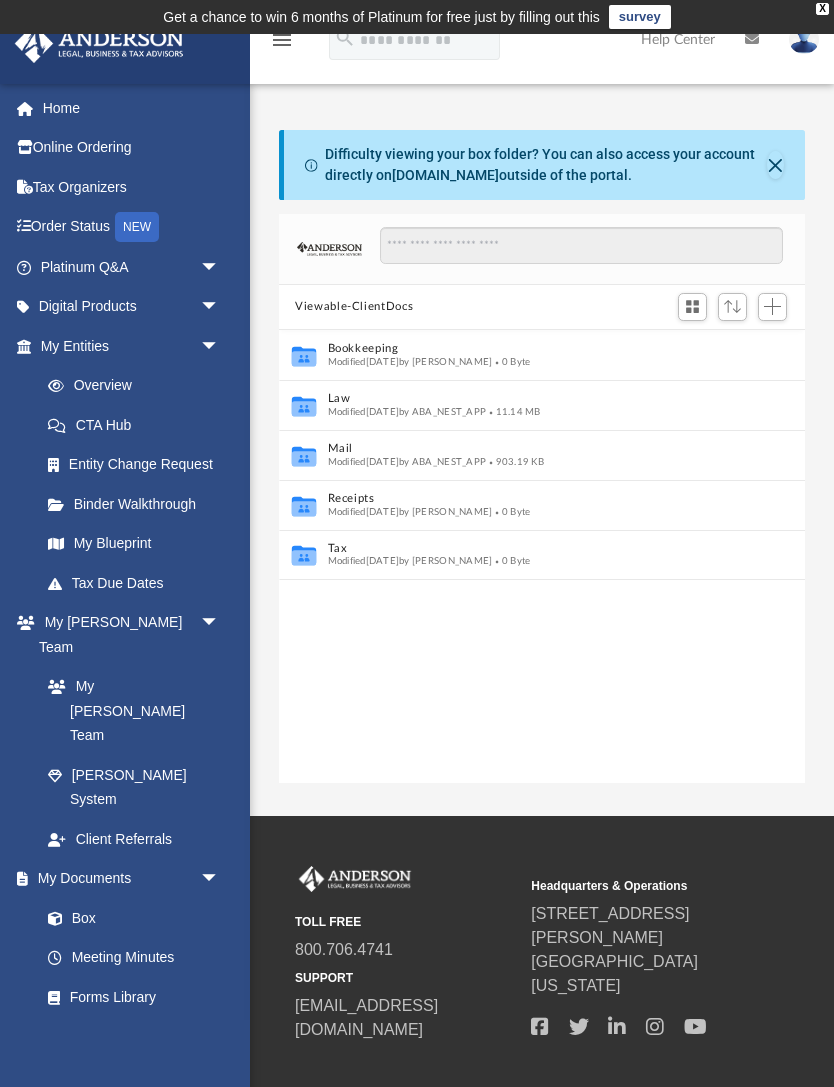 click 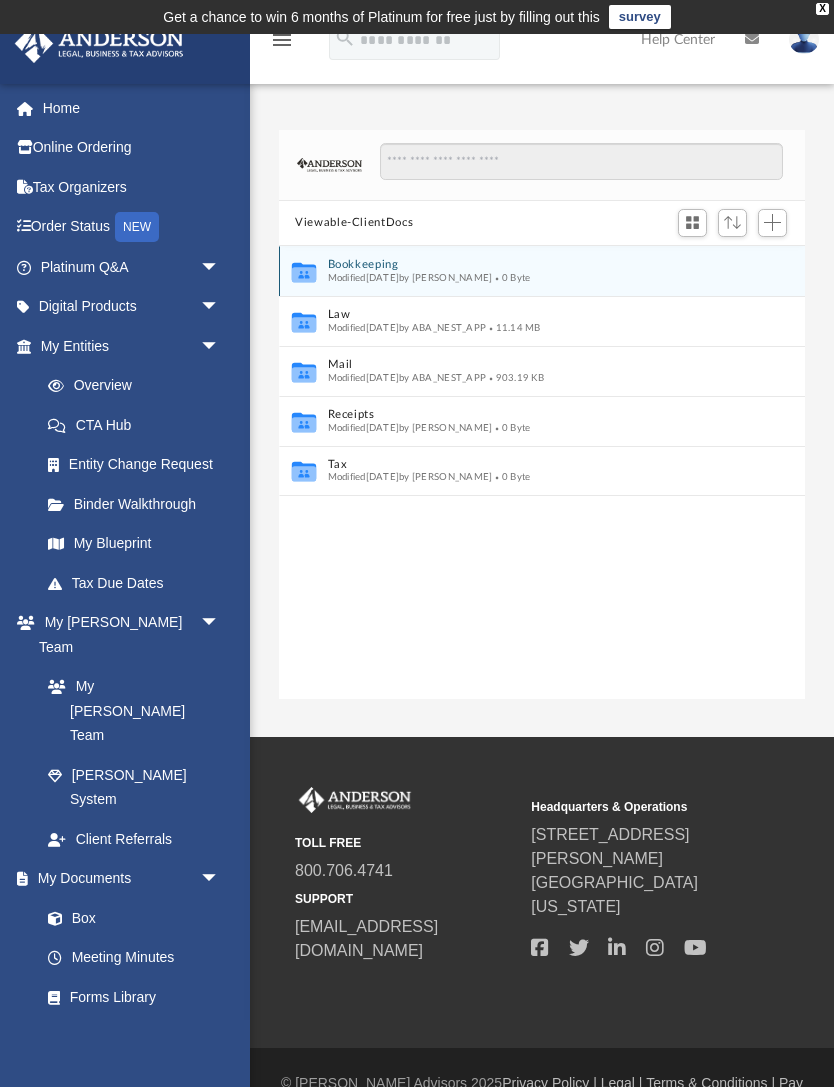 click on "Bookkeeping" at bounding box center (529, 264) 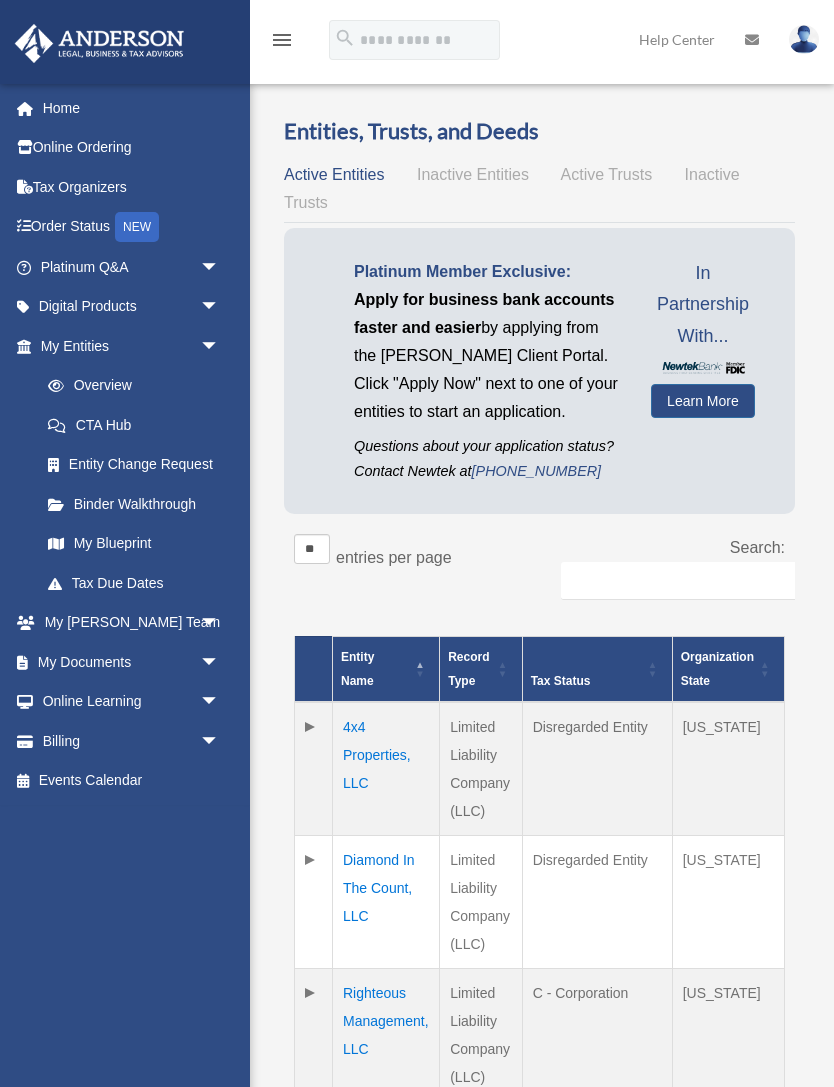 scroll, scrollTop: 627, scrollLeft: 0, axis: vertical 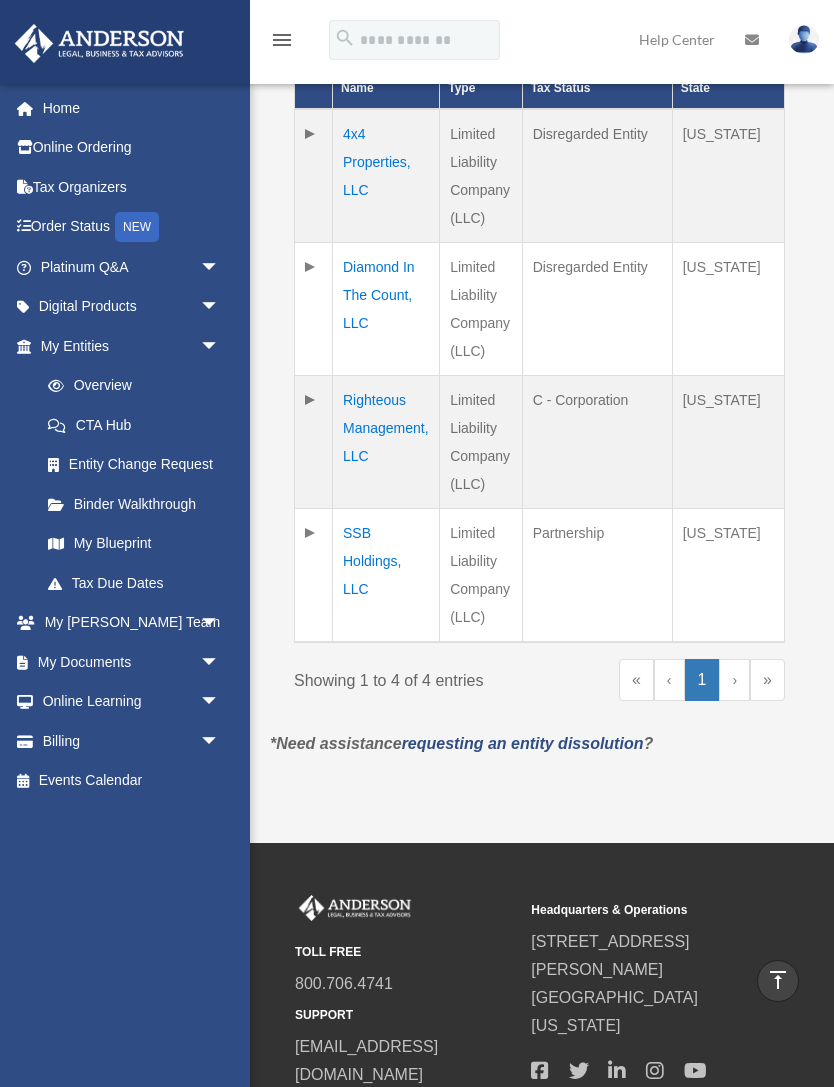 click on "arrow_drop_down" at bounding box center (220, 662) 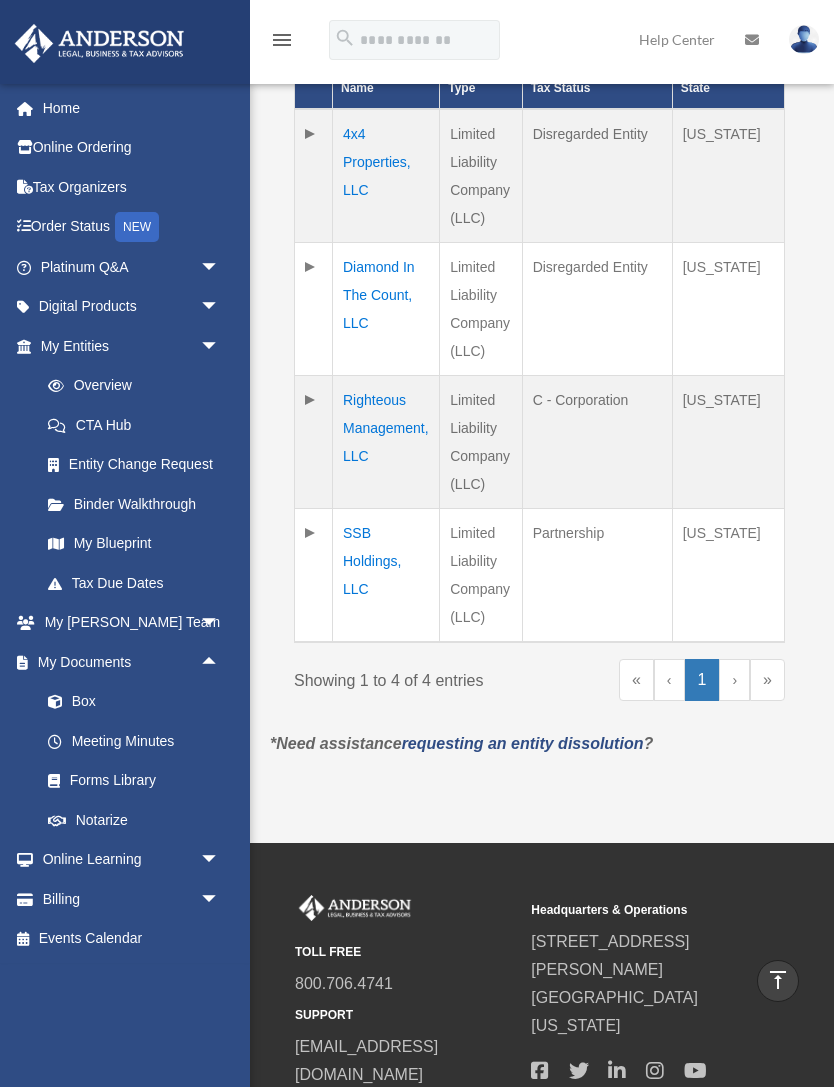 click on "Box" at bounding box center (139, 702) 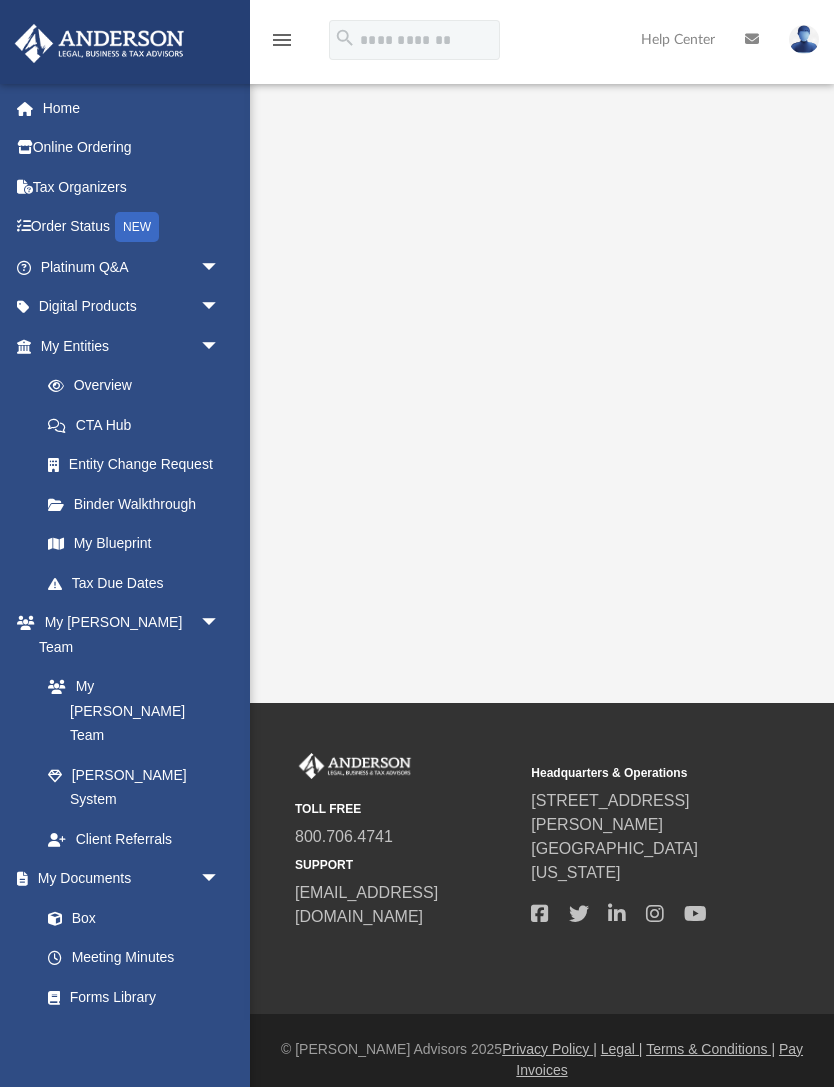 scroll, scrollTop: 0, scrollLeft: 0, axis: both 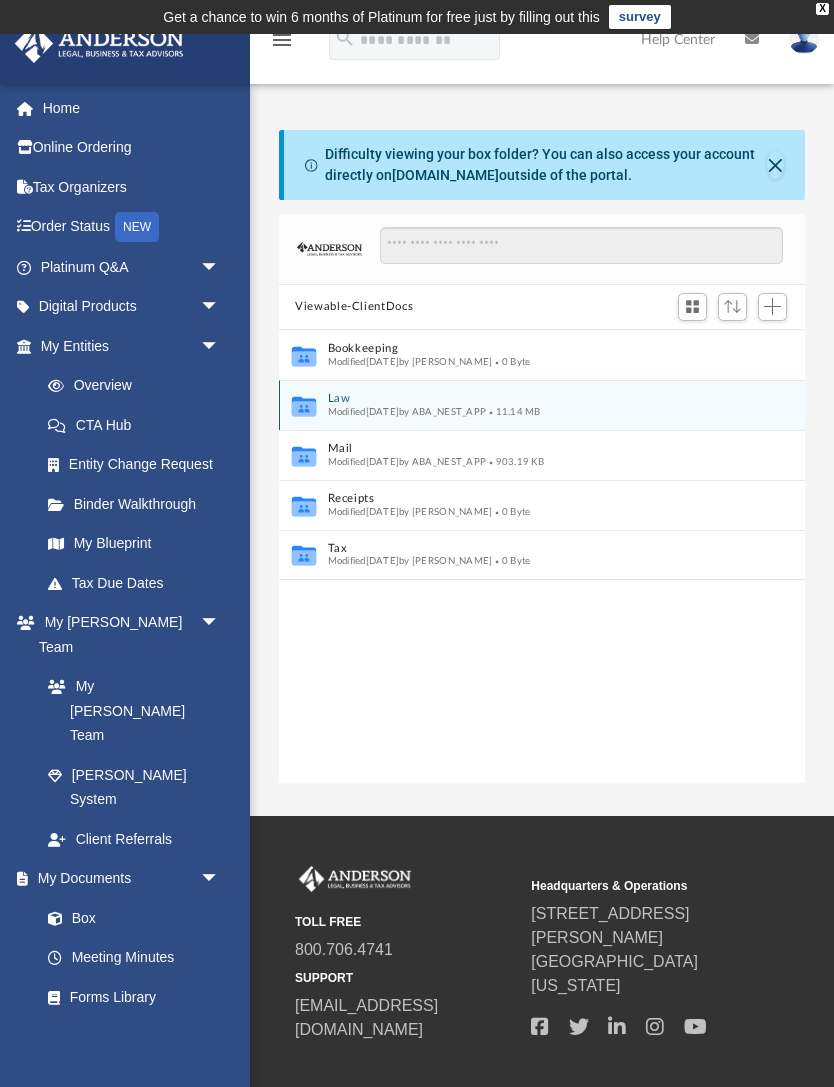 click on "11.14 MB" at bounding box center [513, 411] 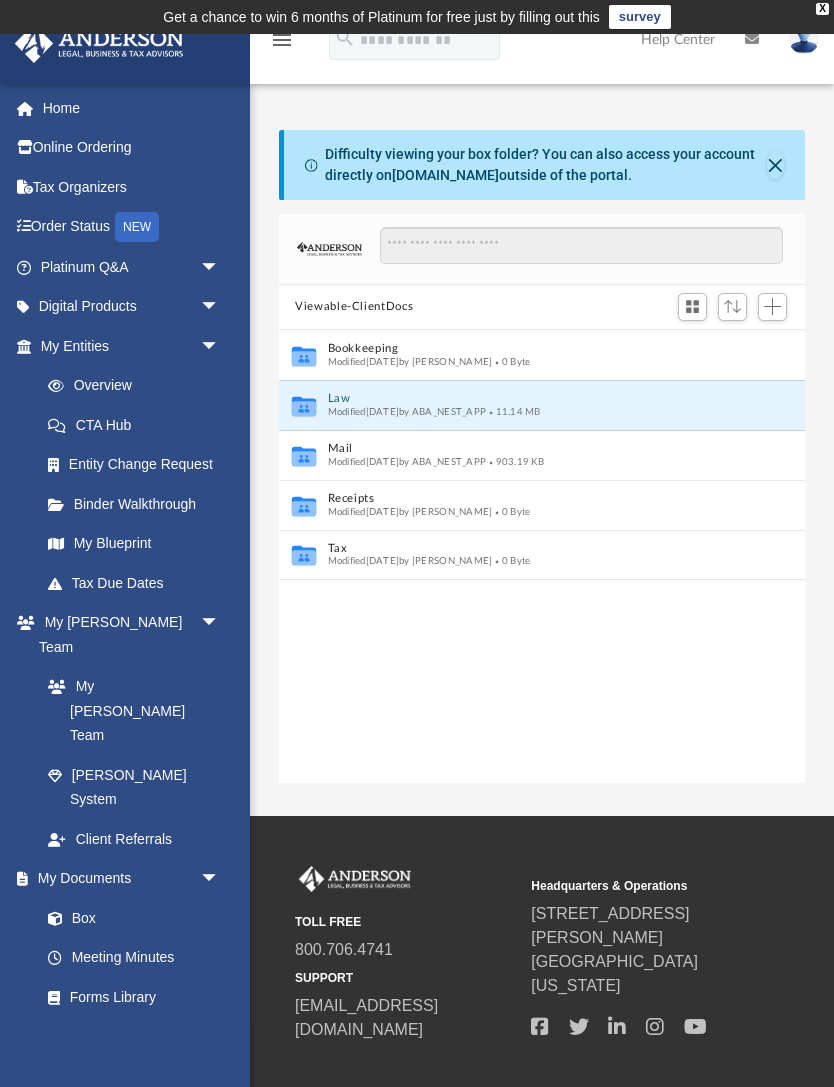 click 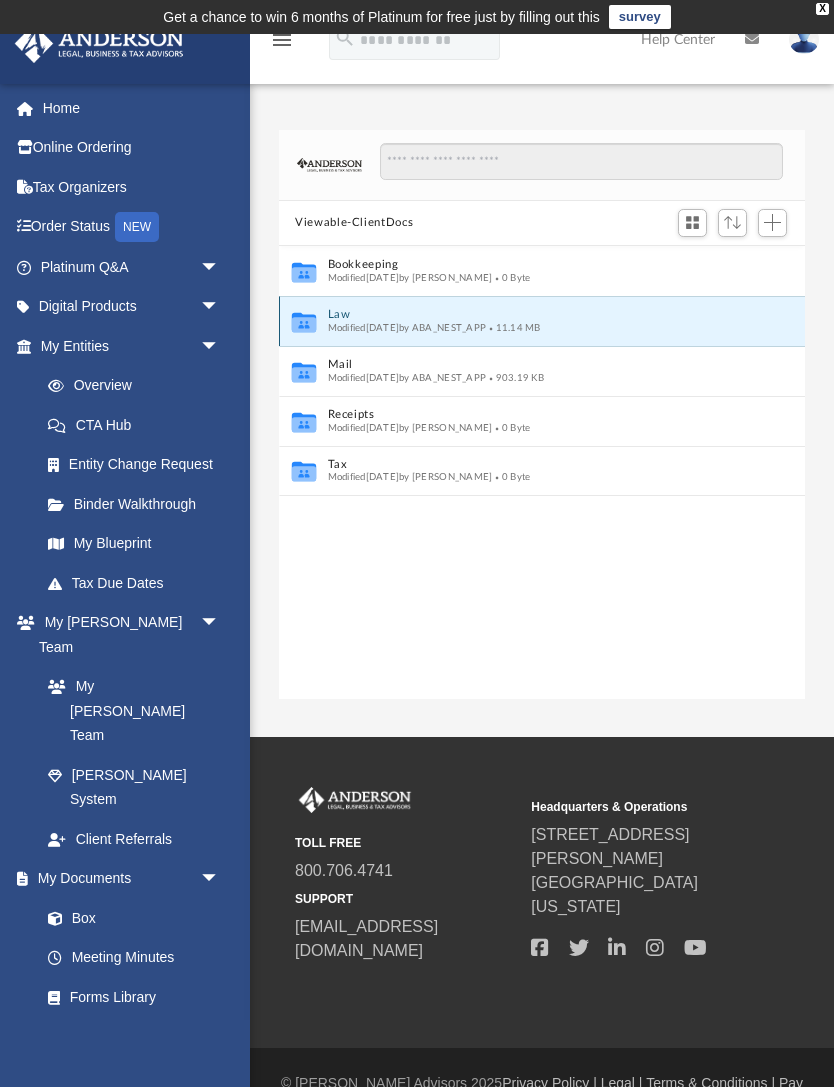click on "Law" at bounding box center (529, 314) 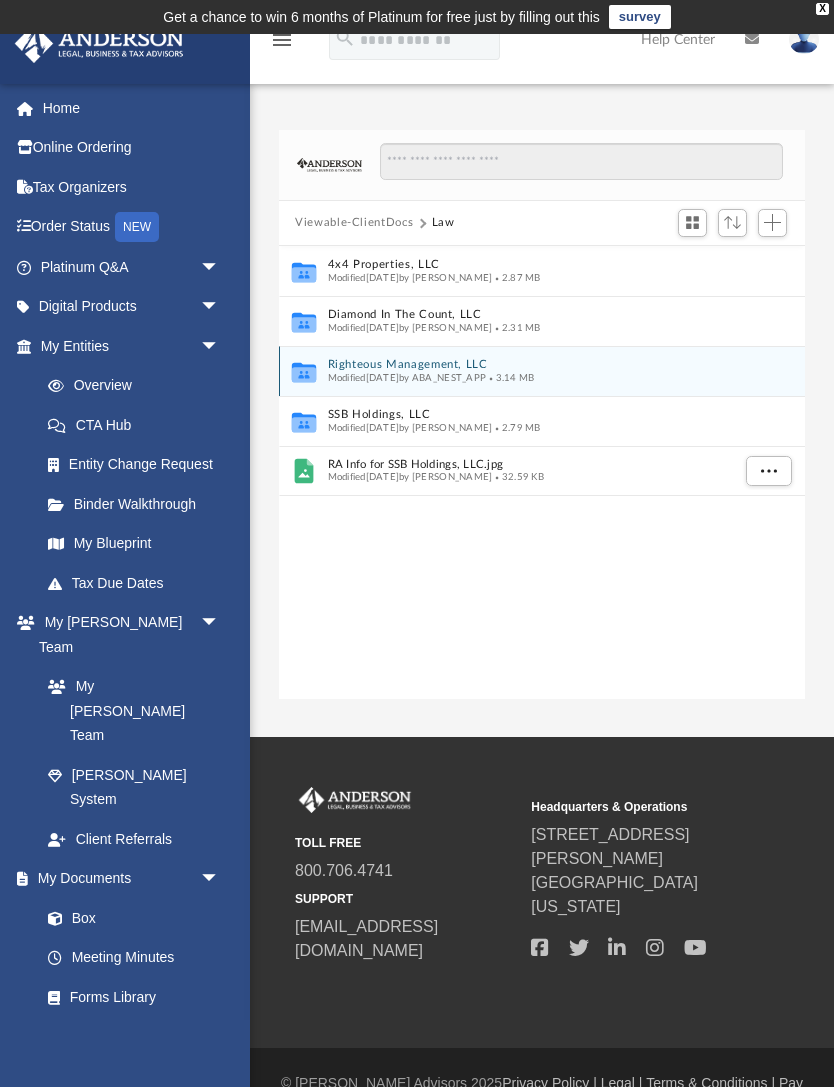 click on "Righteous Management, LLC" at bounding box center [529, 364] 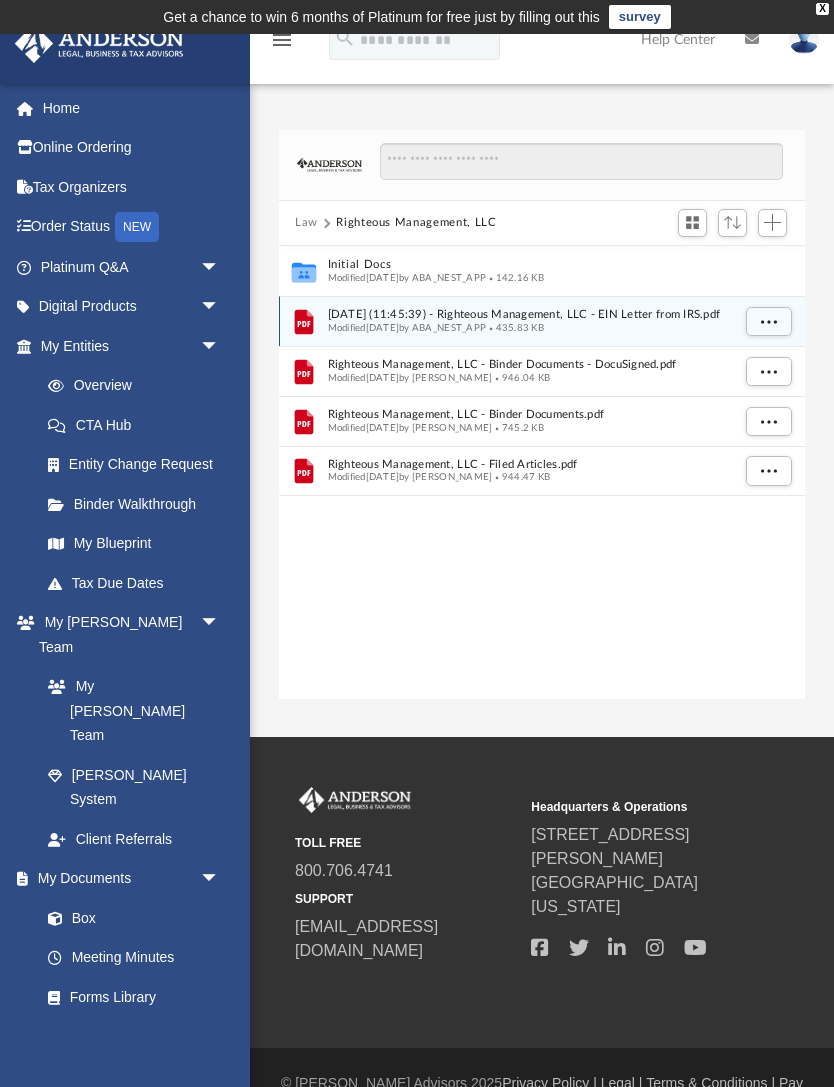 click on "435.83 KB" at bounding box center [515, 327] 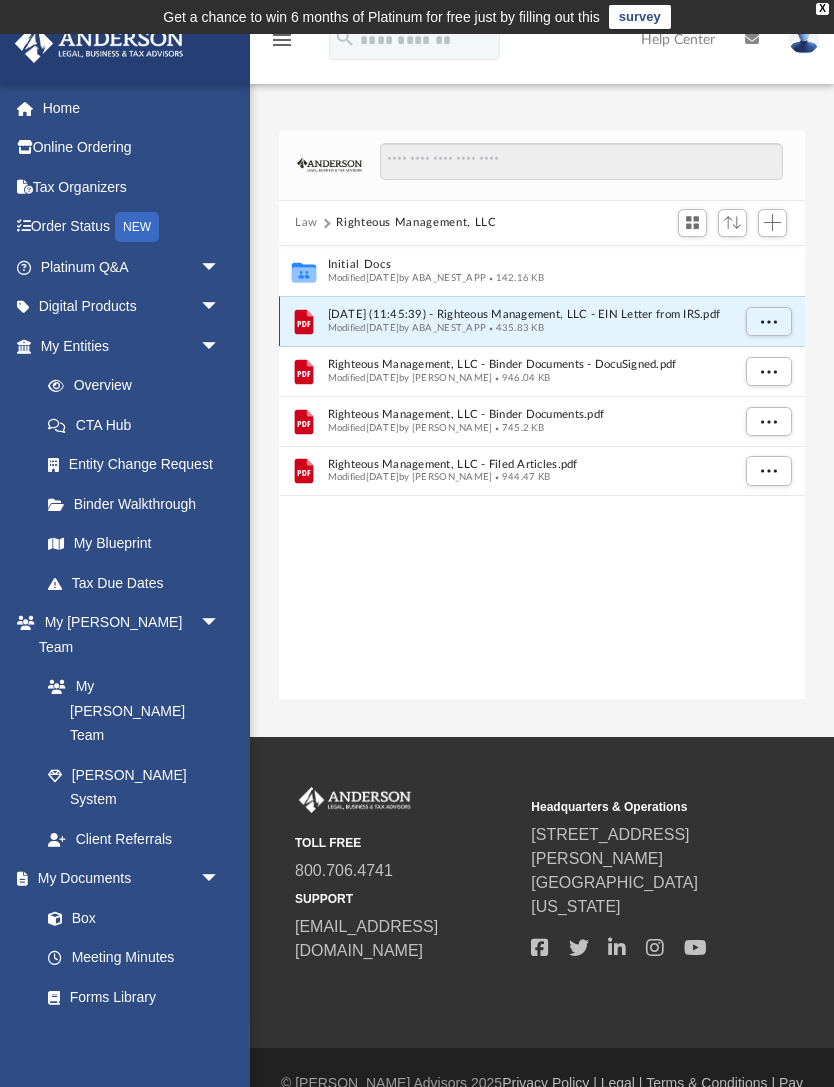 click on "435.83 KB" at bounding box center (515, 327) 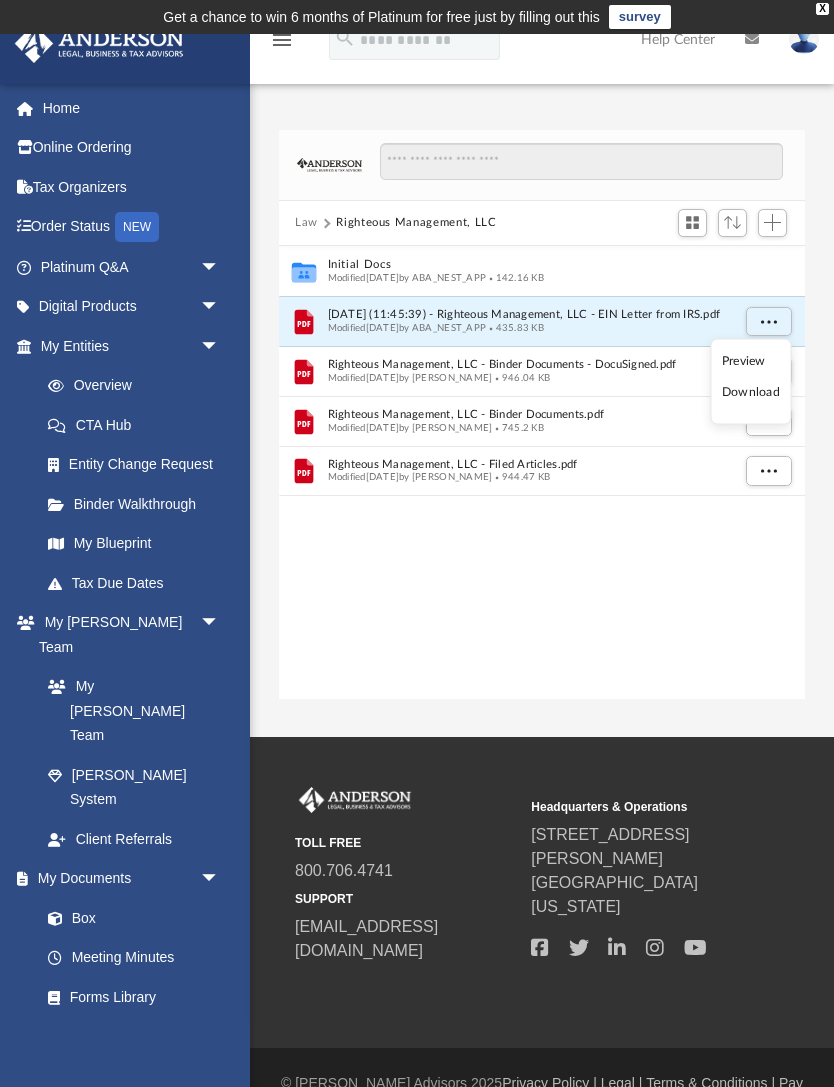 click on "Preview" at bounding box center [751, 360] 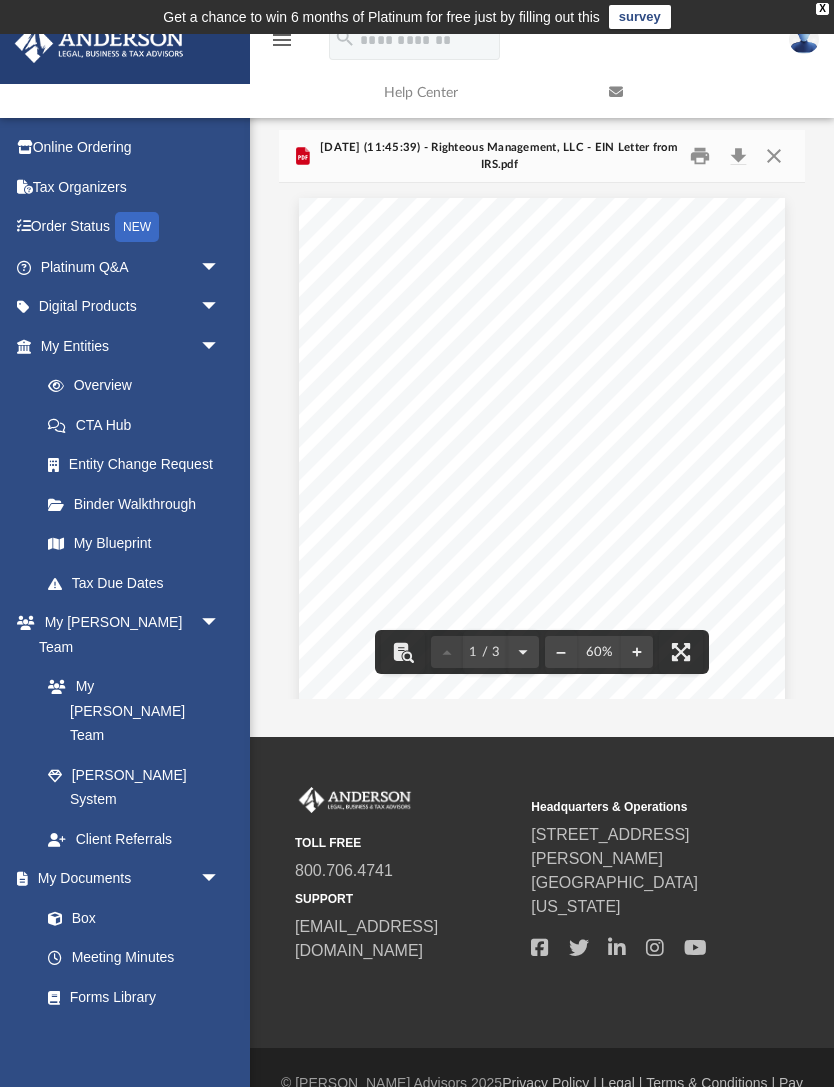 scroll, scrollTop: 0, scrollLeft: 0, axis: both 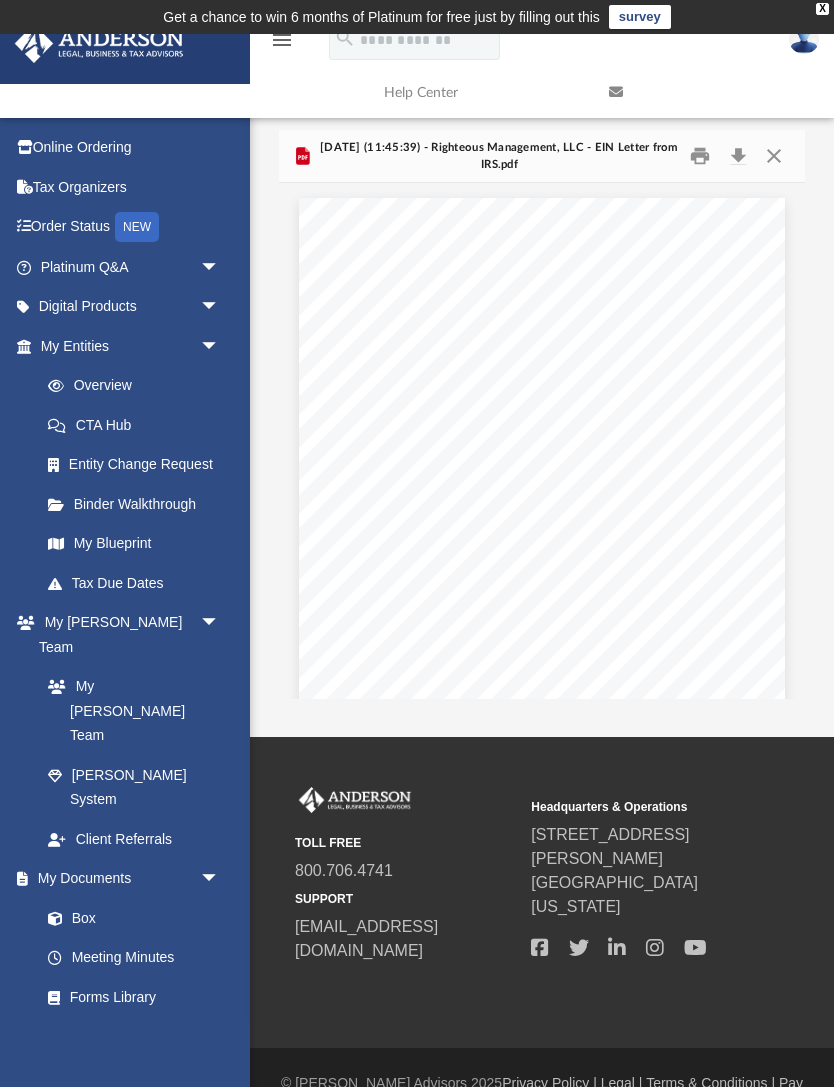 click at bounding box center (773, 156) 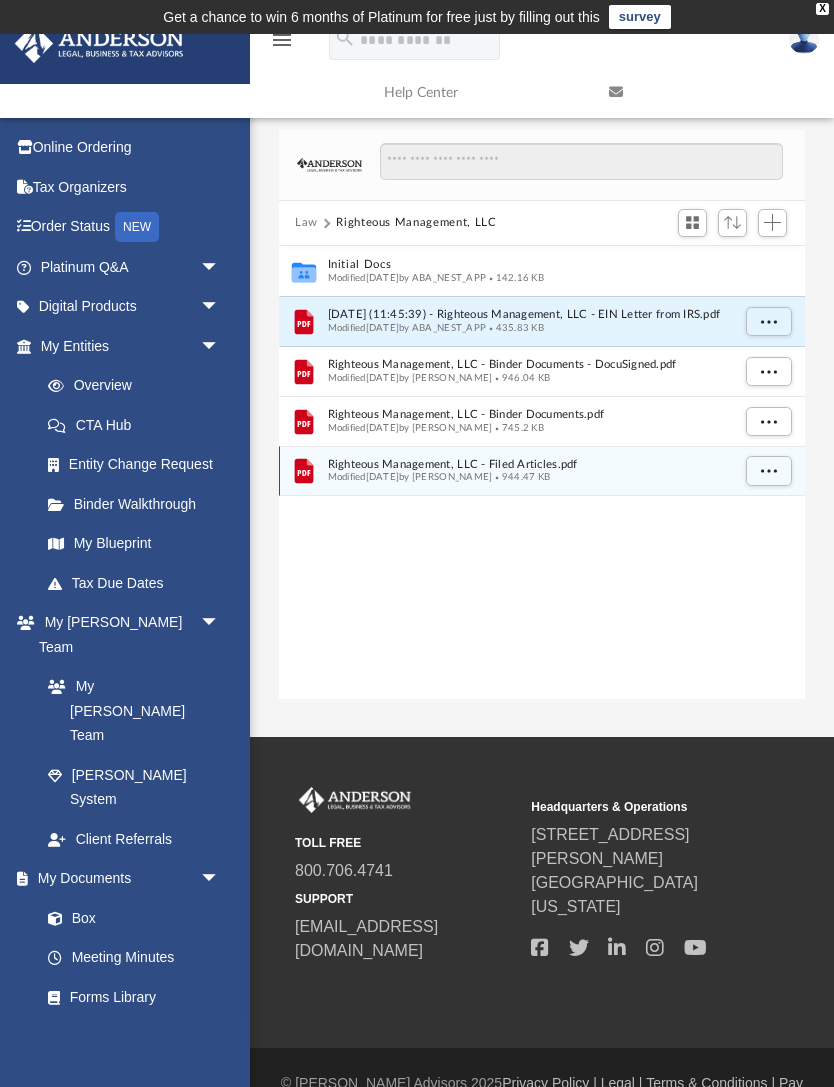 click on "944.47 KB" at bounding box center [522, 477] 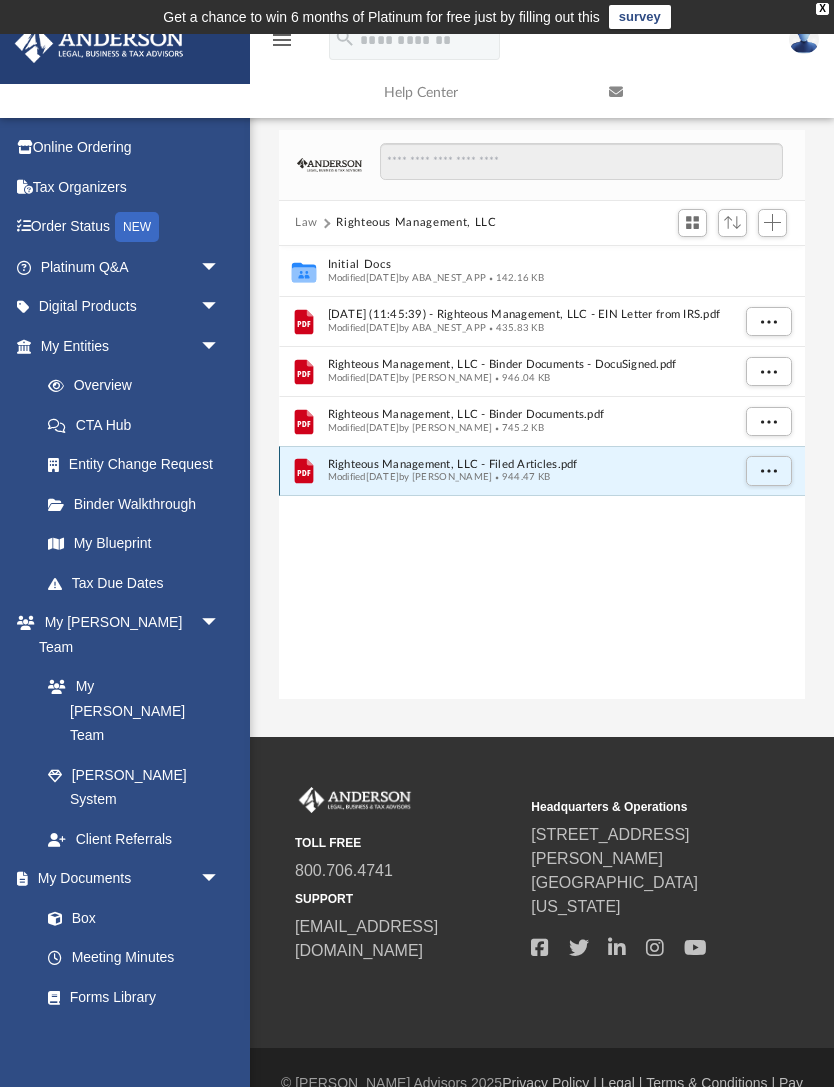 click at bounding box center [769, 470] 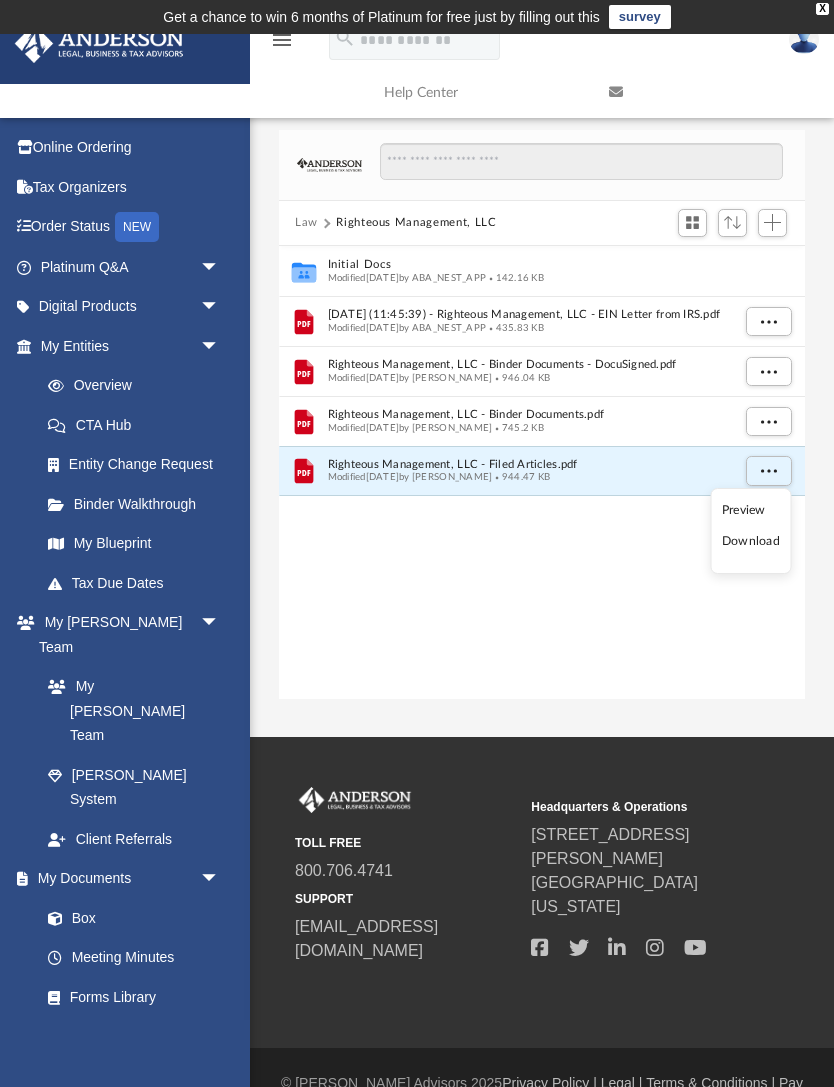 click on "Preview" at bounding box center [751, 510] 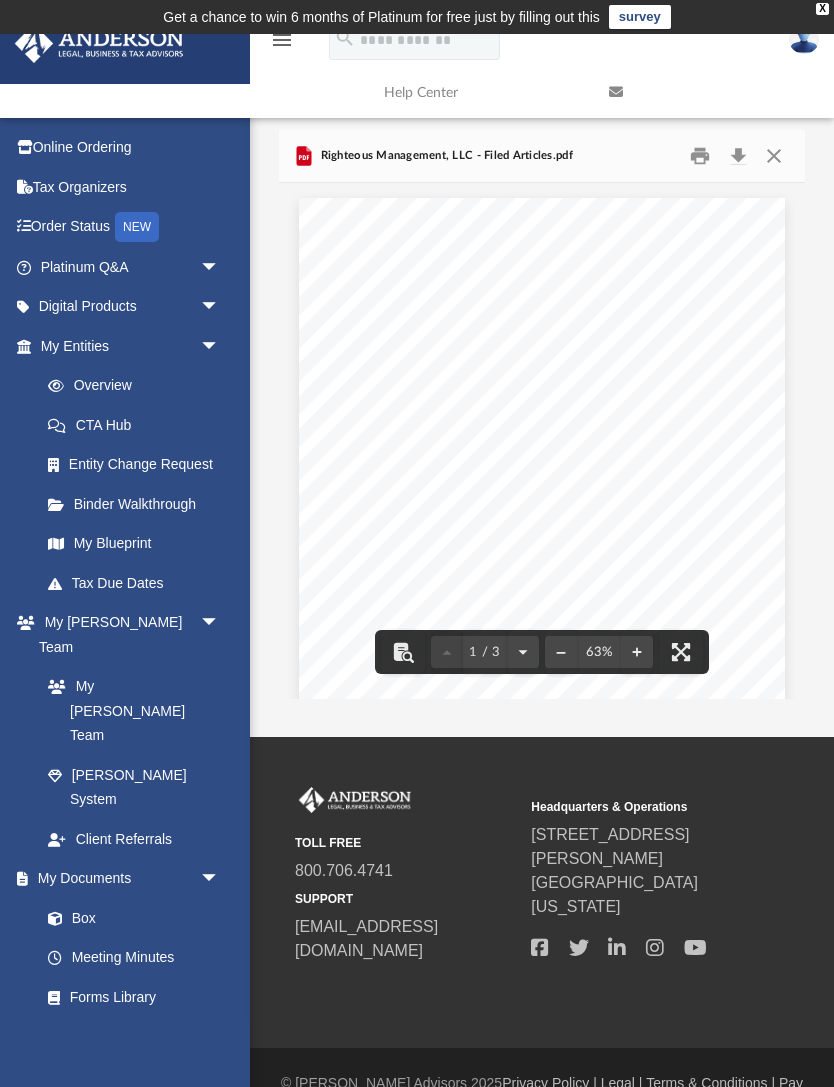 scroll, scrollTop: 0, scrollLeft: 0, axis: both 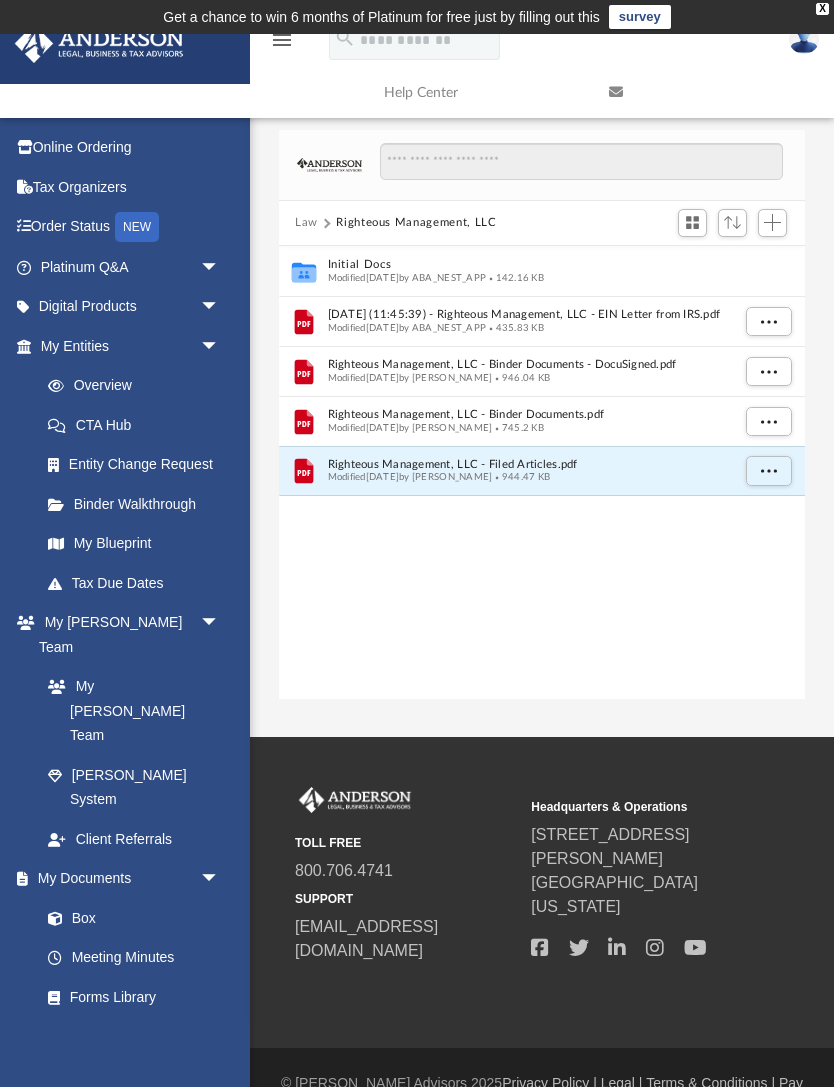click on "My [PERSON_NAME] Team" at bounding box center [129, 711] 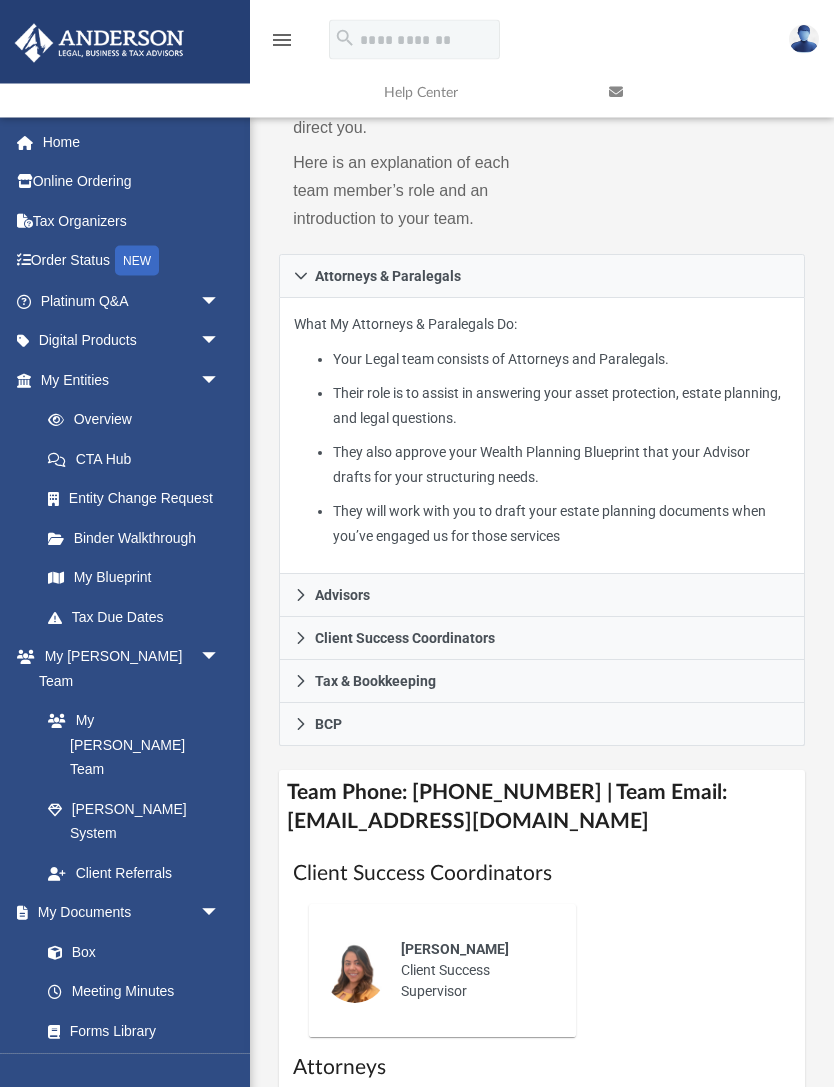 scroll, scrollTop: 541, scrollLeft: 0, axis: vertical 